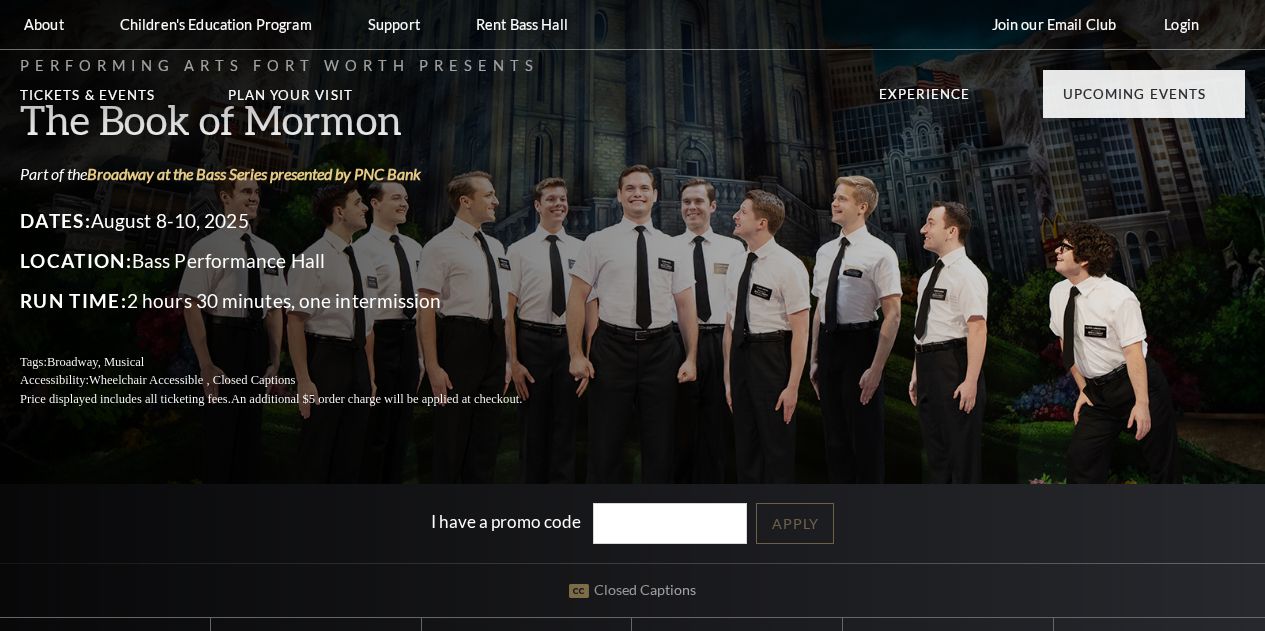 scroll, scrollTop: 0, scrollLeft: 0, axis: both 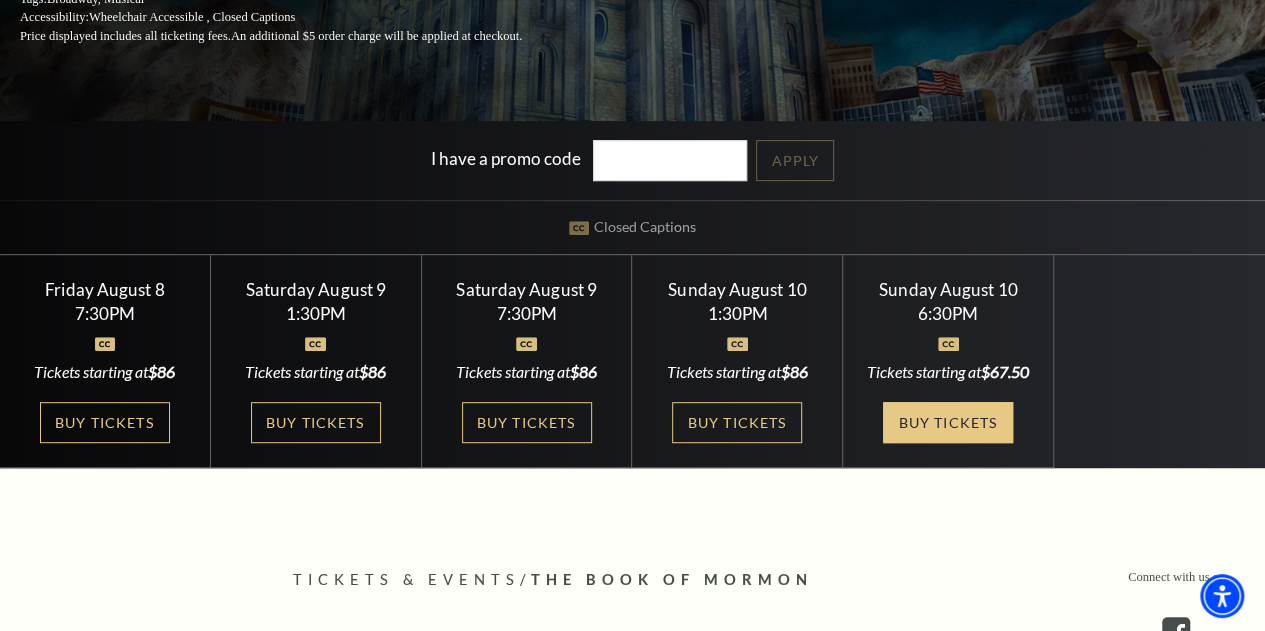 click on "Buy Tickets" at bounding box center [948, 422] 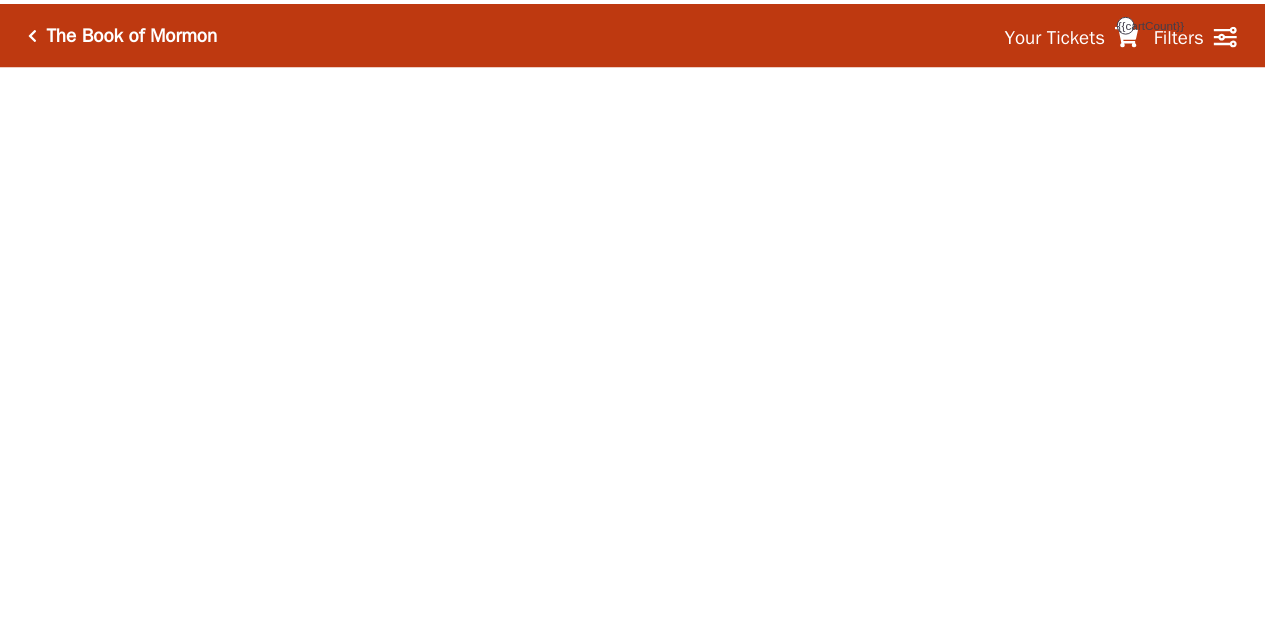 scroll, scrollTop: 0, scrollLeft: 0, axis: both 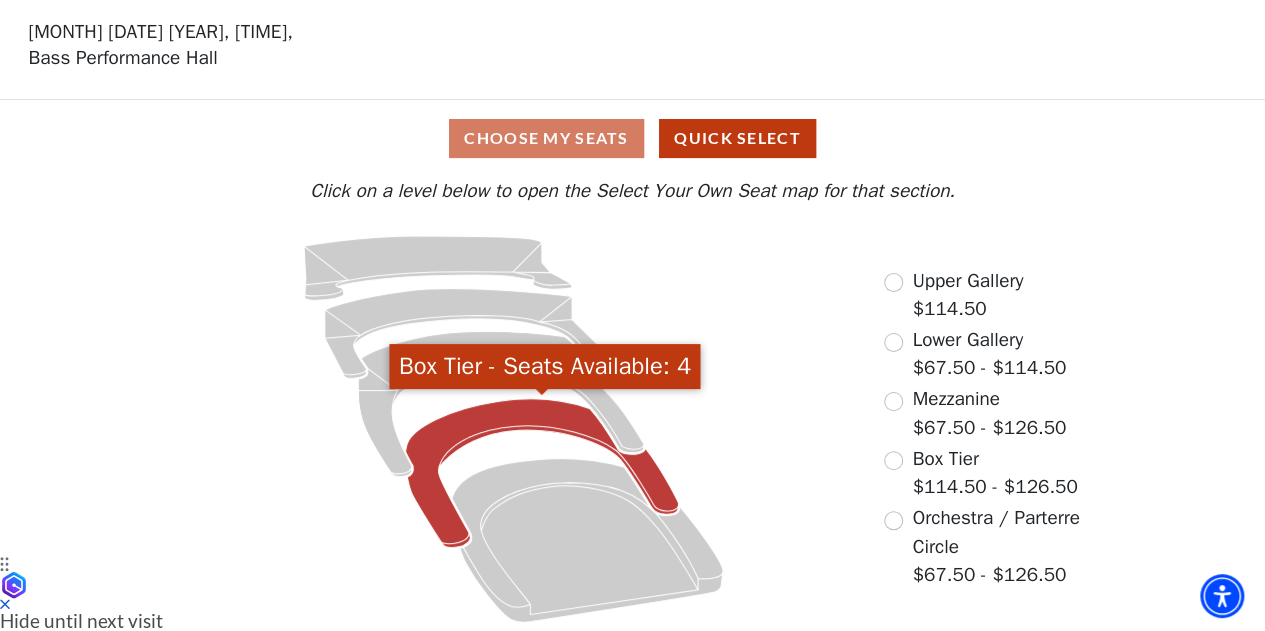 click 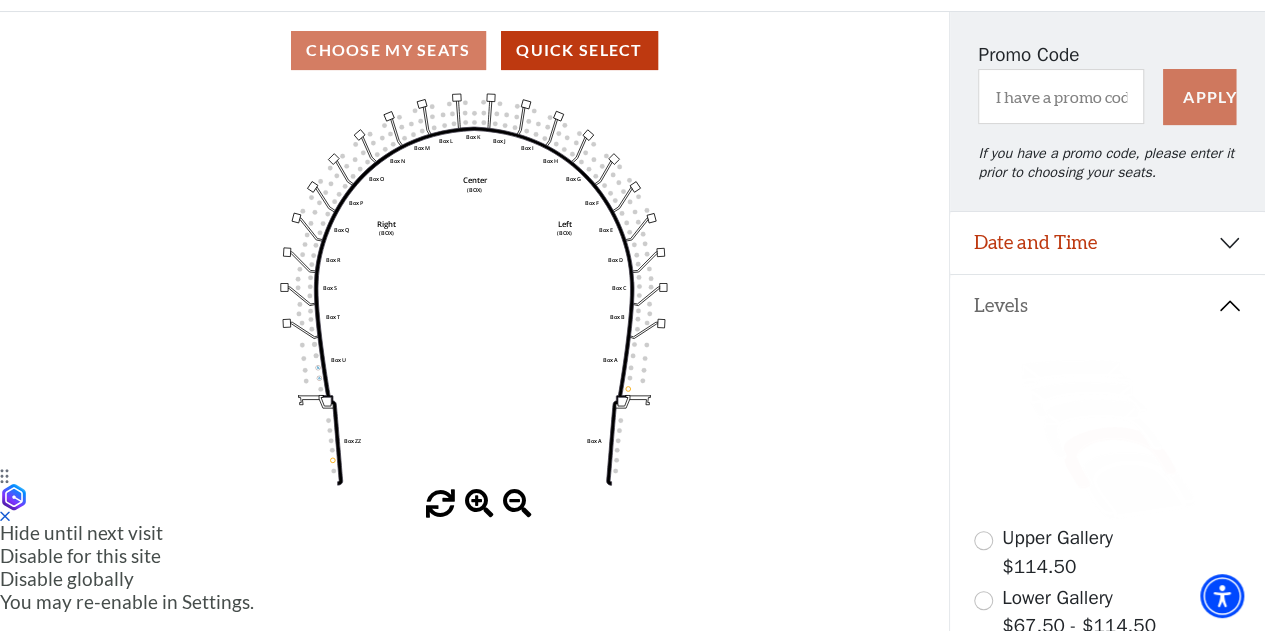 scroll, scrollTop: 165, scrollLeft: 0, axis: vertical 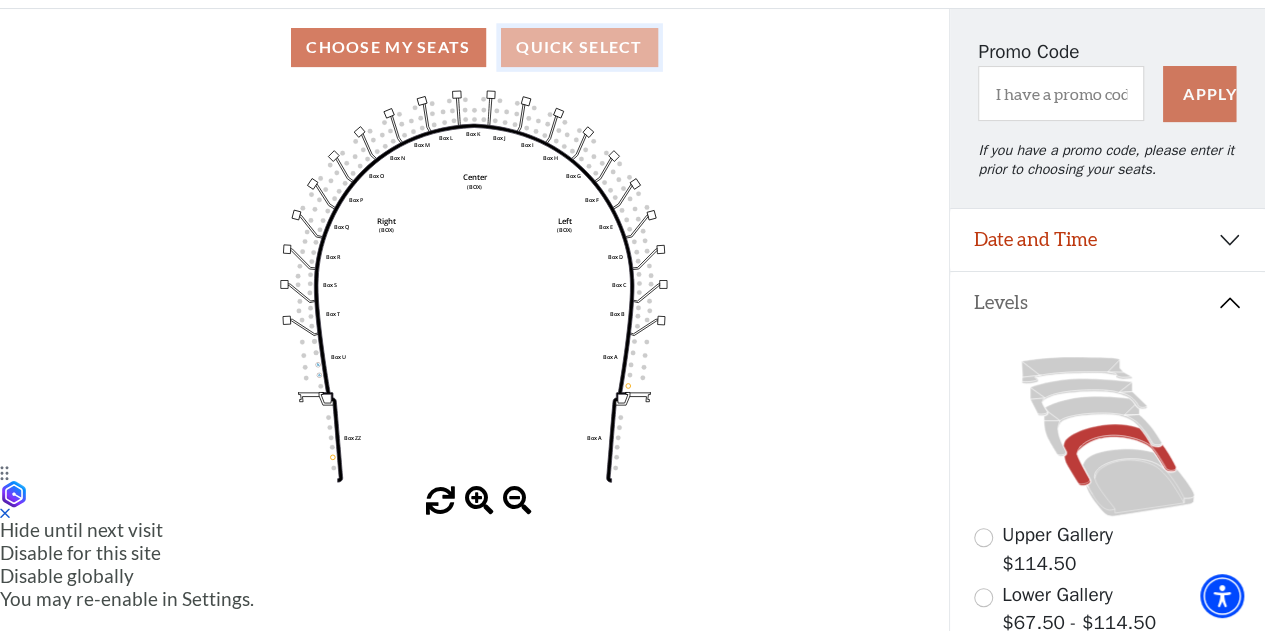 click on "Quick Select" at bounding box center (579, 47) 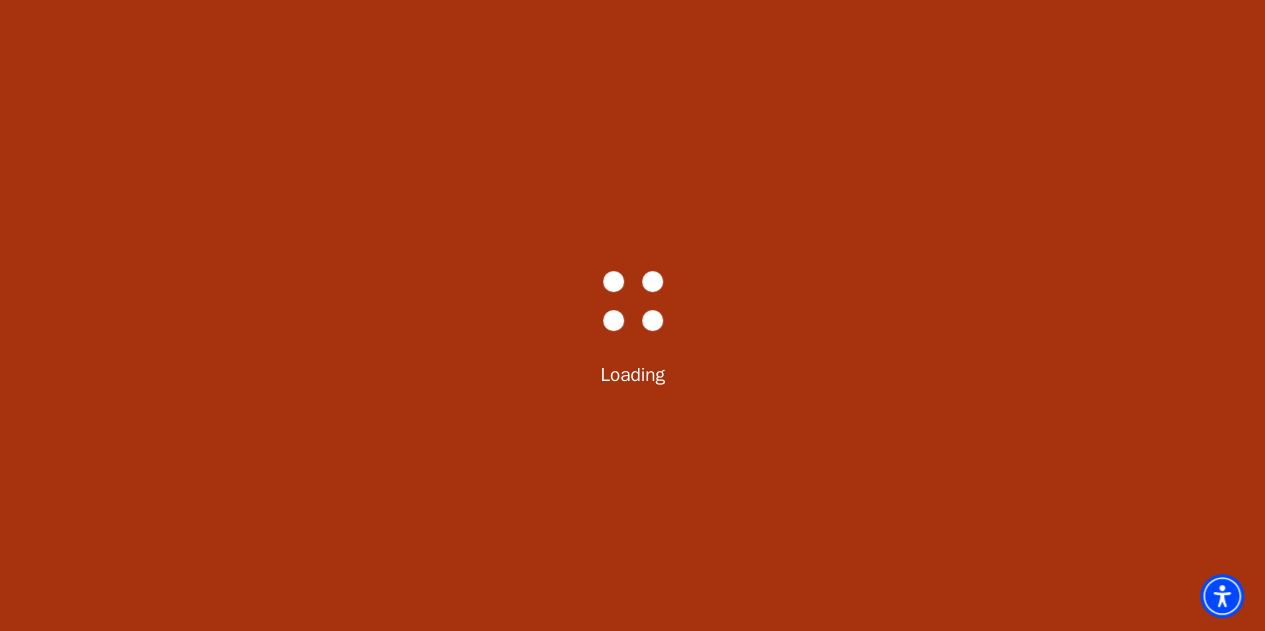 scroll, scrollTop: 0, scrollLeft: 0, axis: both 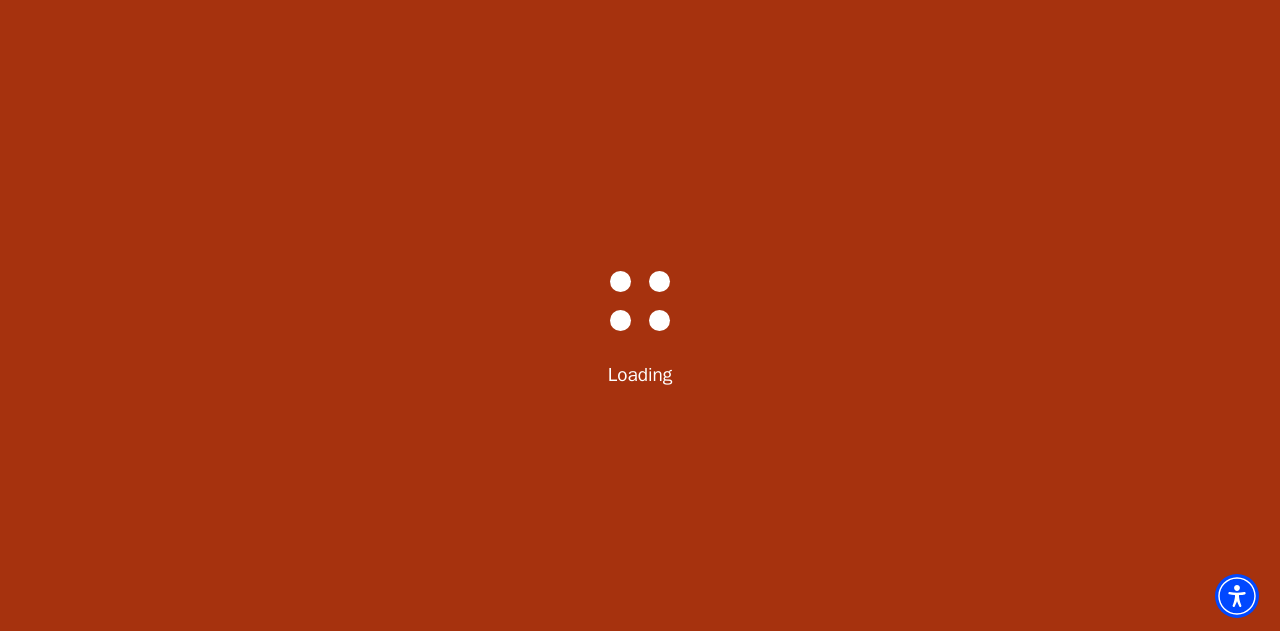 select on "6289" 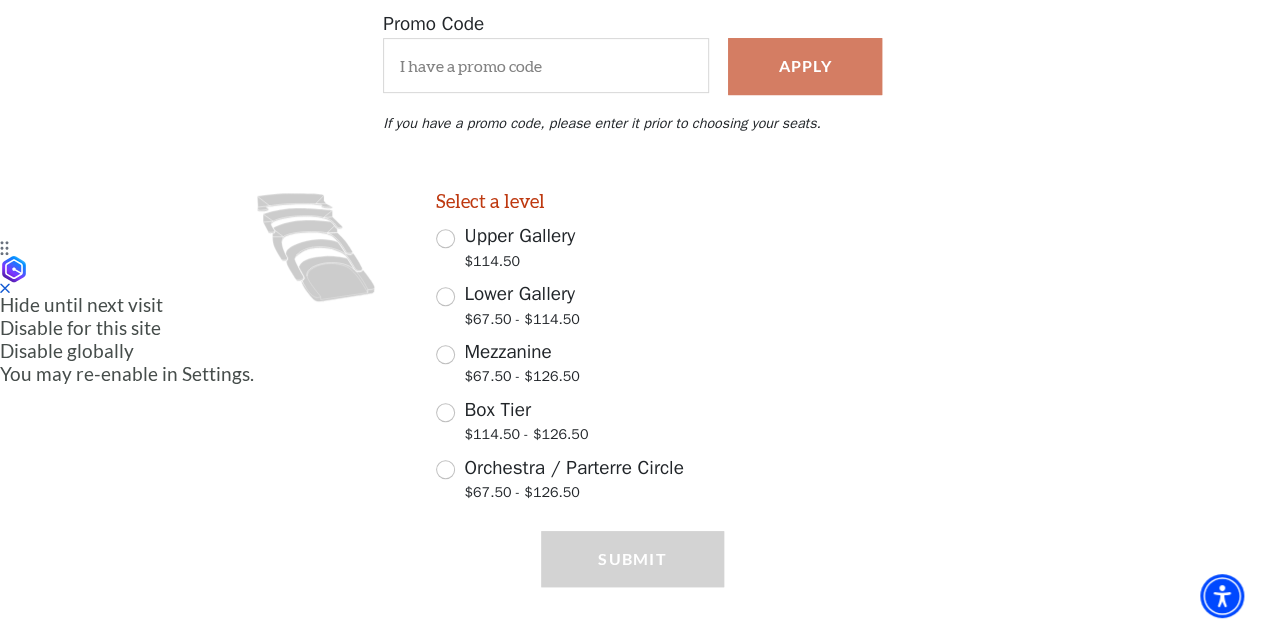 scroll, scrollTop: 392, scrollLeft: 0, axis: vertical 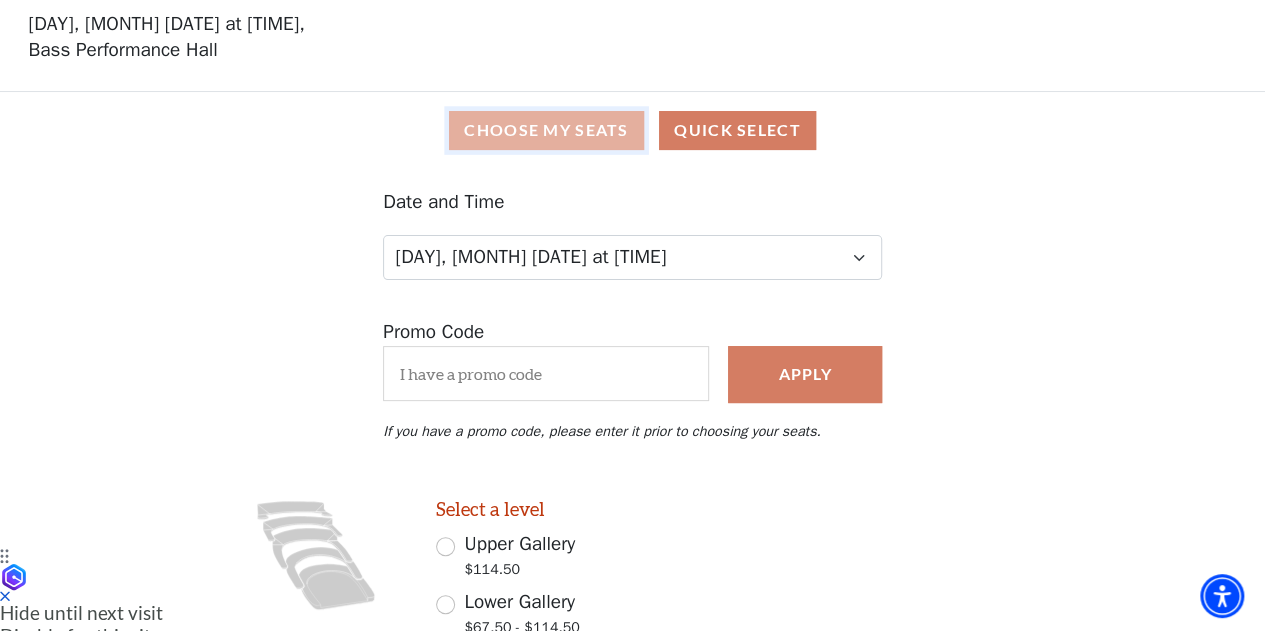 click on "Choose My Seats" at bounding box center [546, 130] 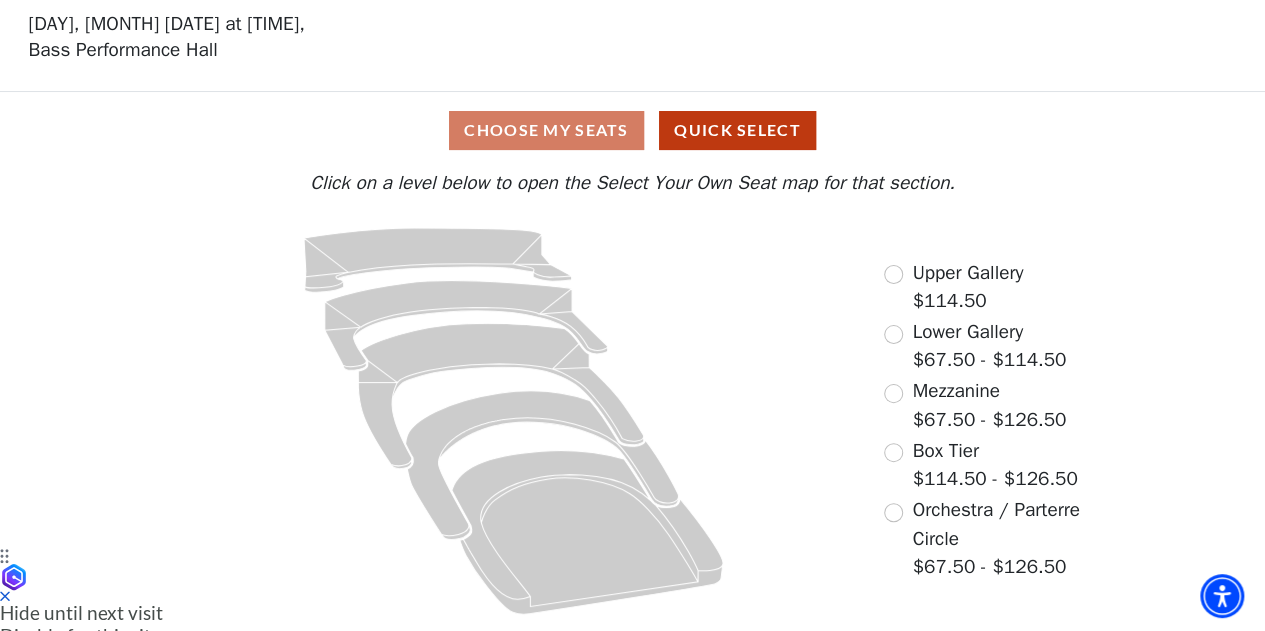 scroll, scrollTop: 74, scrollLeft: 0, axis: vertical 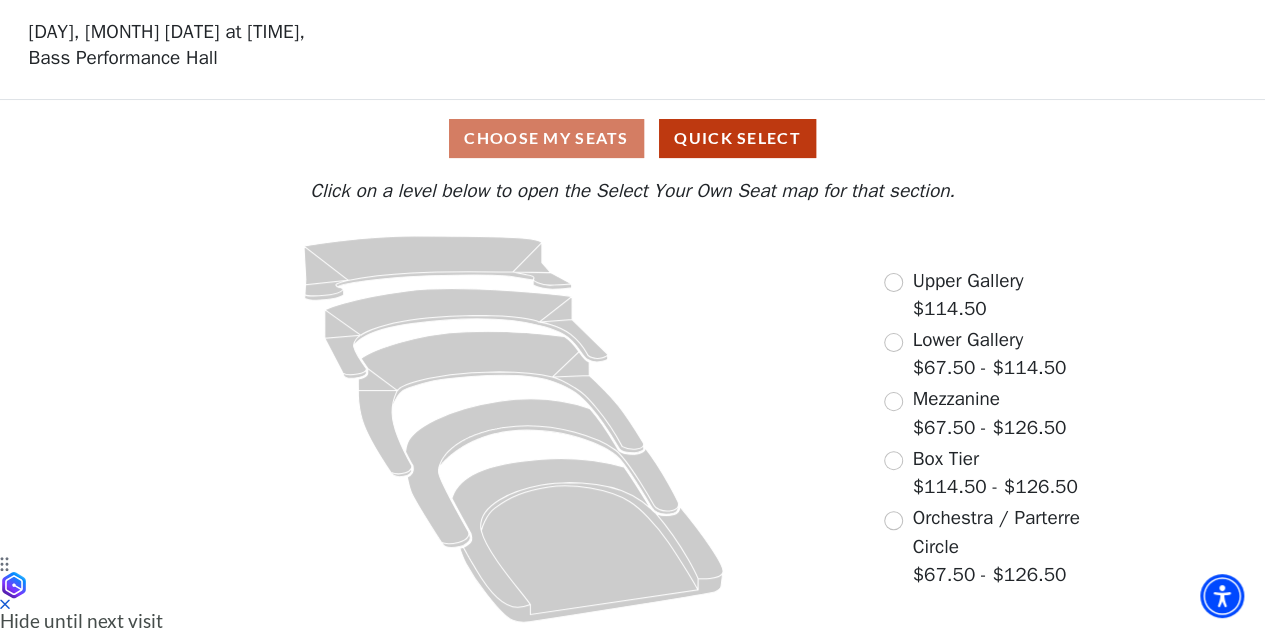 click on "Box Tier" at bounding box center (945, 459) 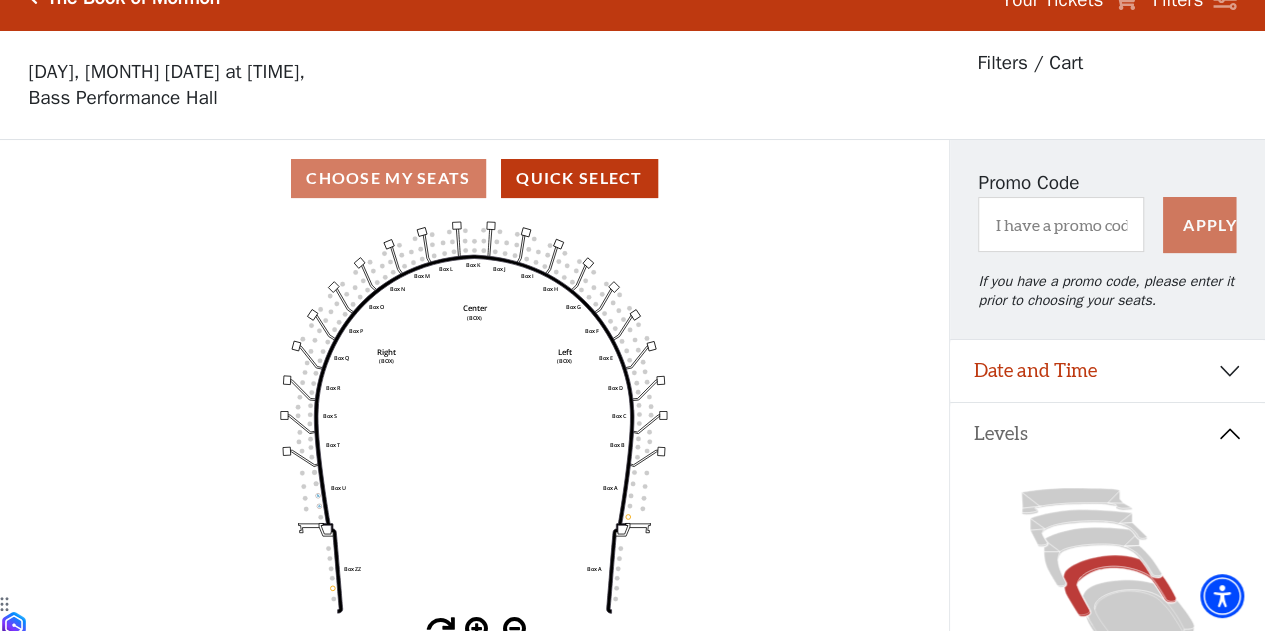 scroll, scrollTop: 92, scrollLeft: 0, axis: vertical 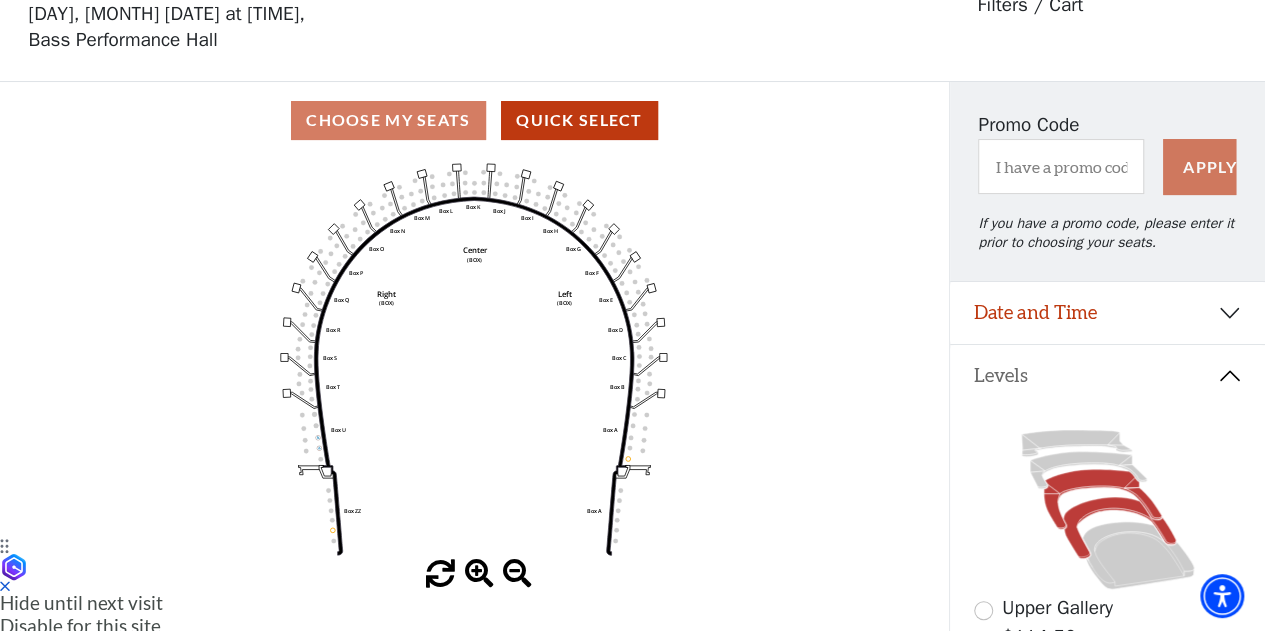click 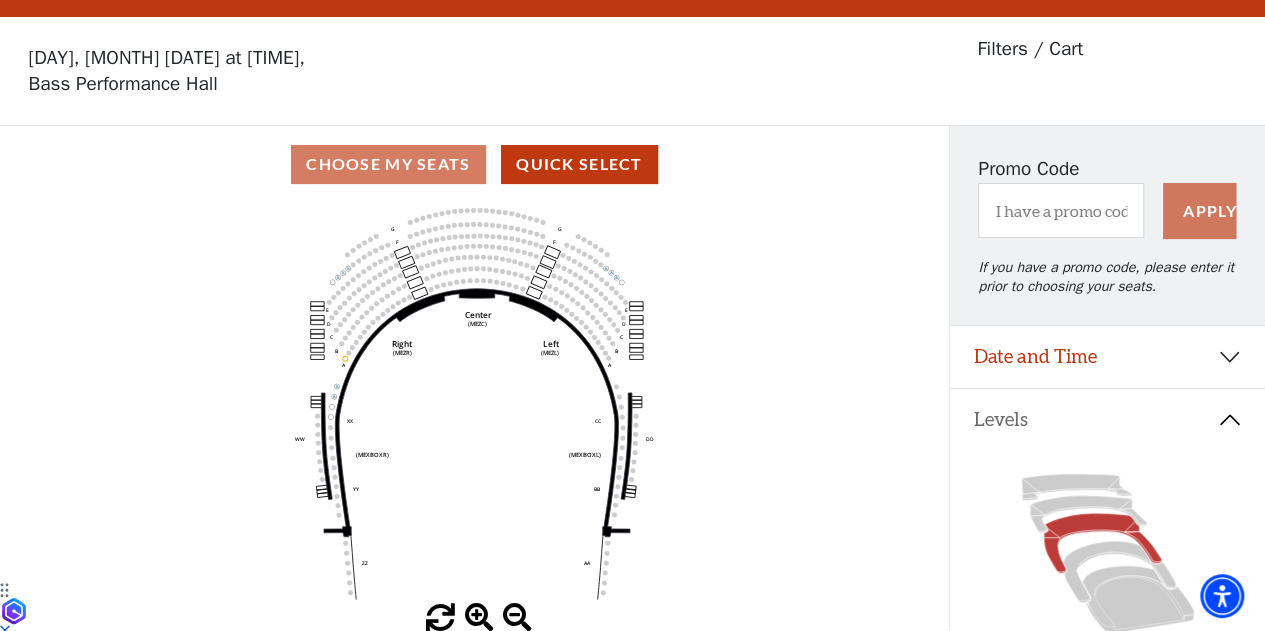 scroll, scrollTop: 92, scrollLeft: 0, axis: vertical 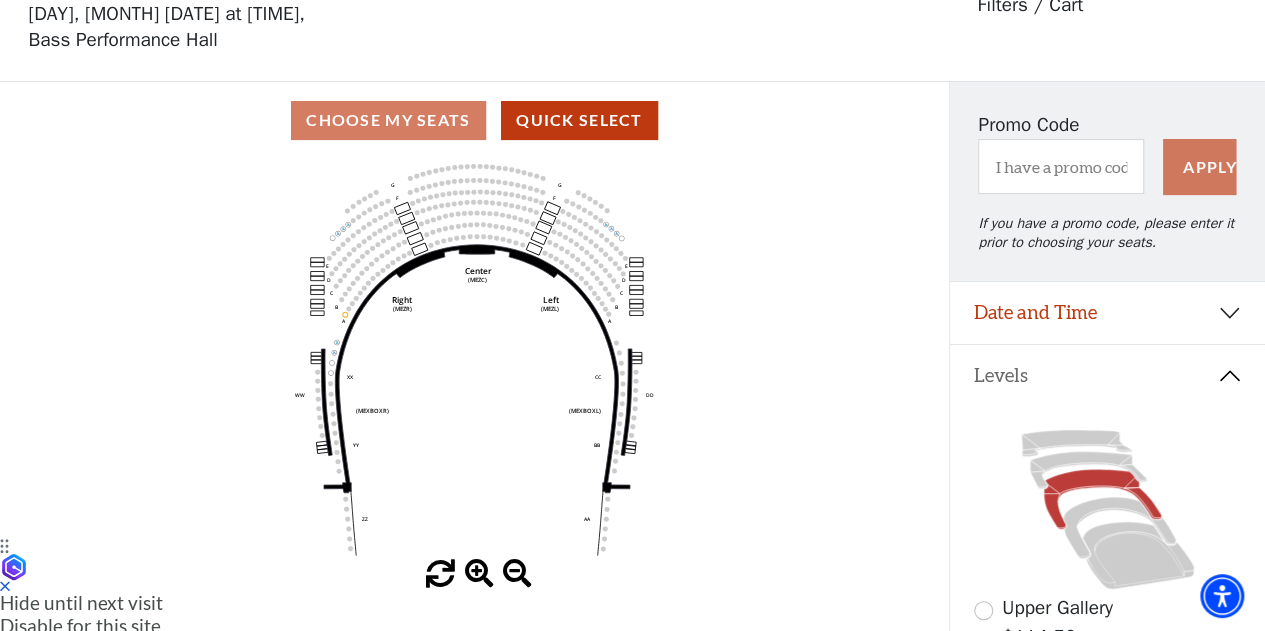 click at bounding box center [479, 574] 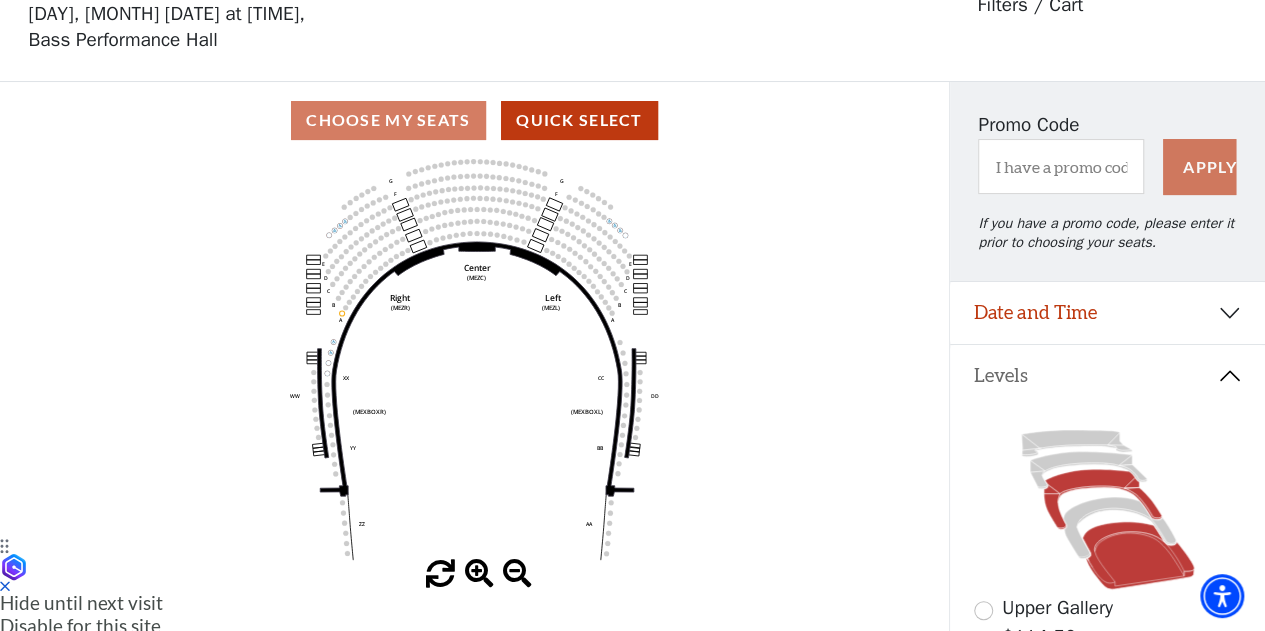 click 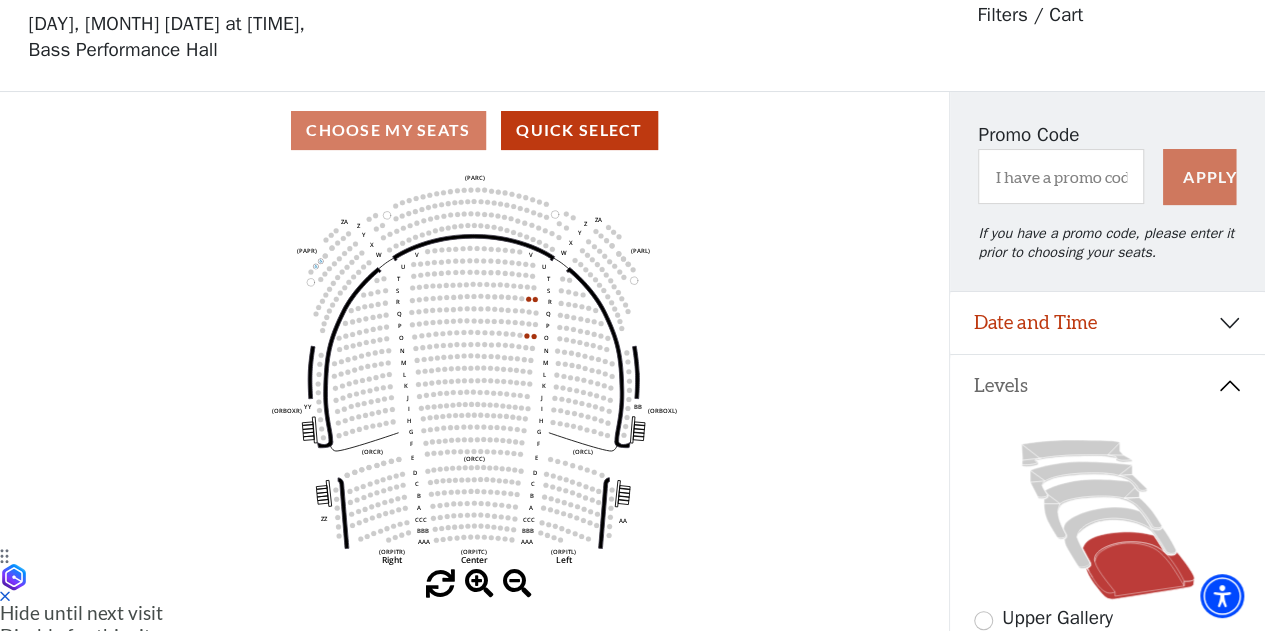 scroll, scrollTop: 92, scrollLeft: 0, axis: vertical 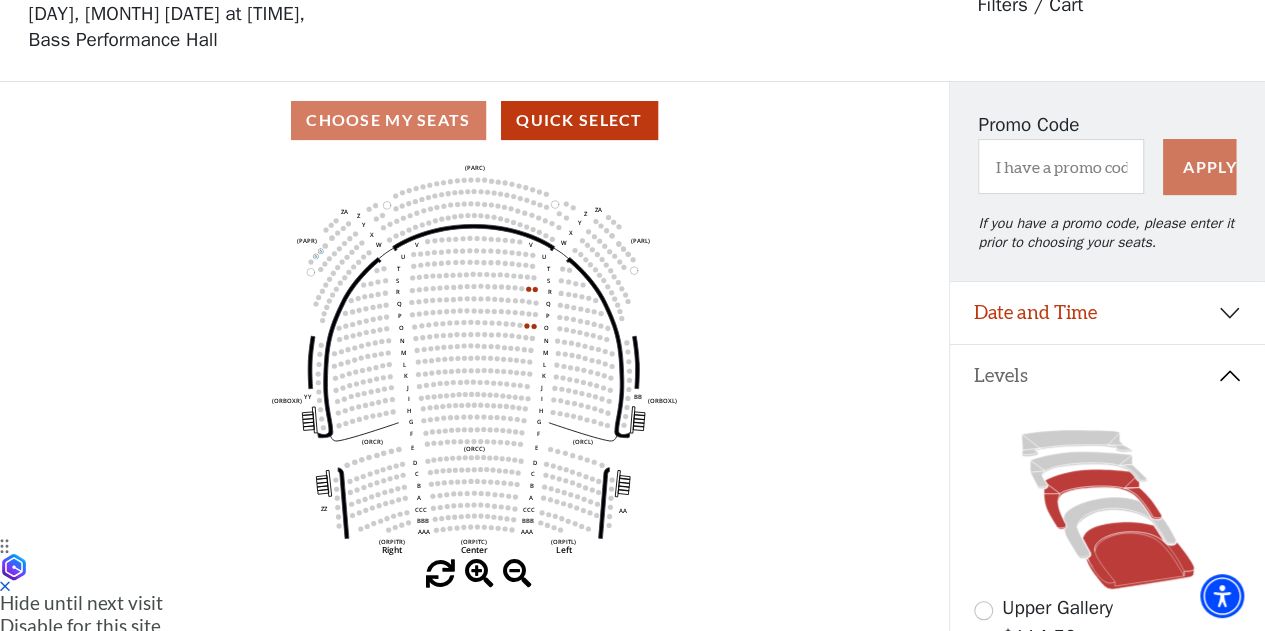 click 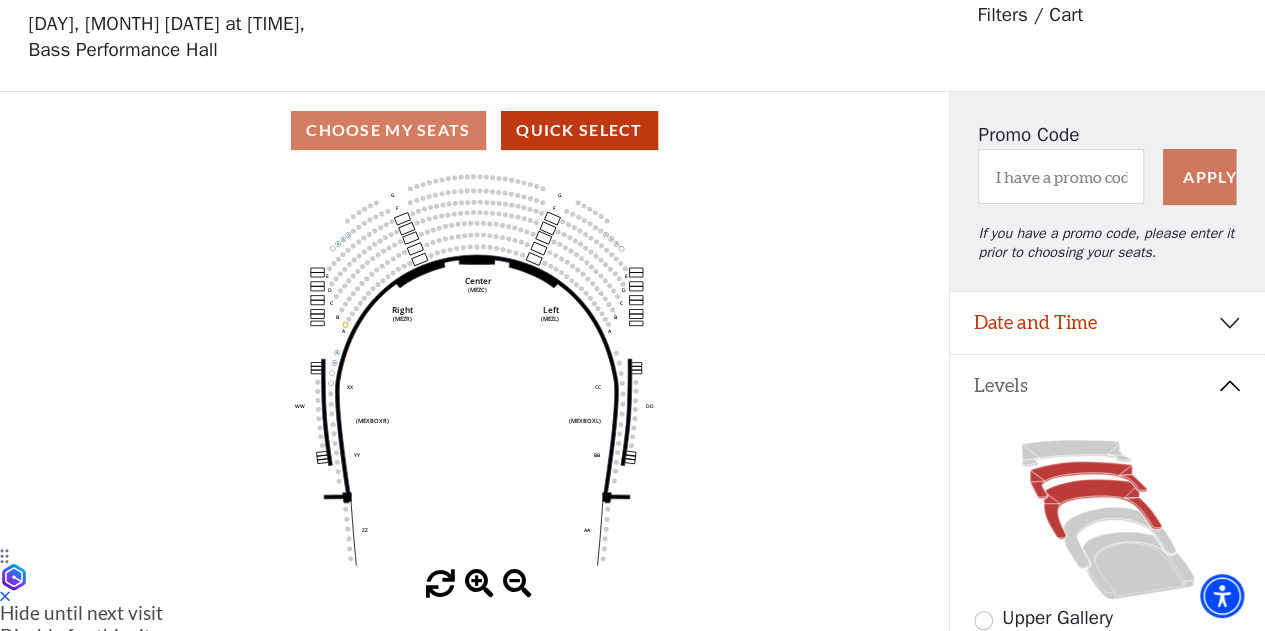 scroll, scrollTop: 92, scrollLeft: 0, axis: vertical 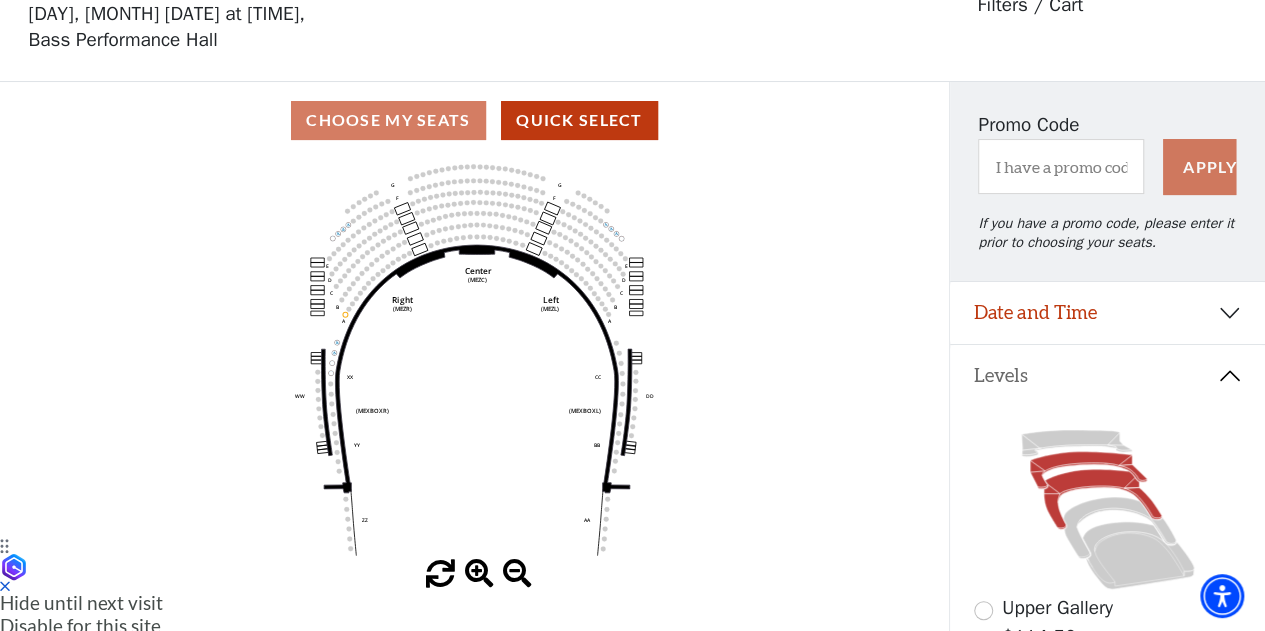 click 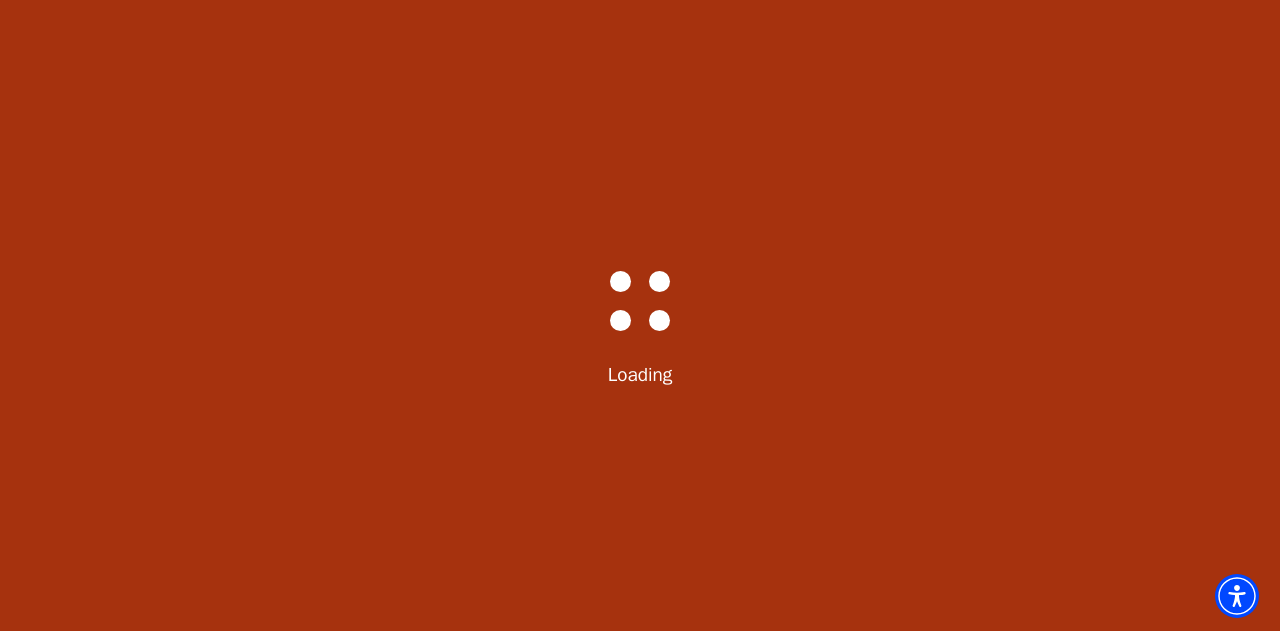 click on "Bass-Hall_Loader-Med-Gray   Loading" at bounding box center (640, 315) 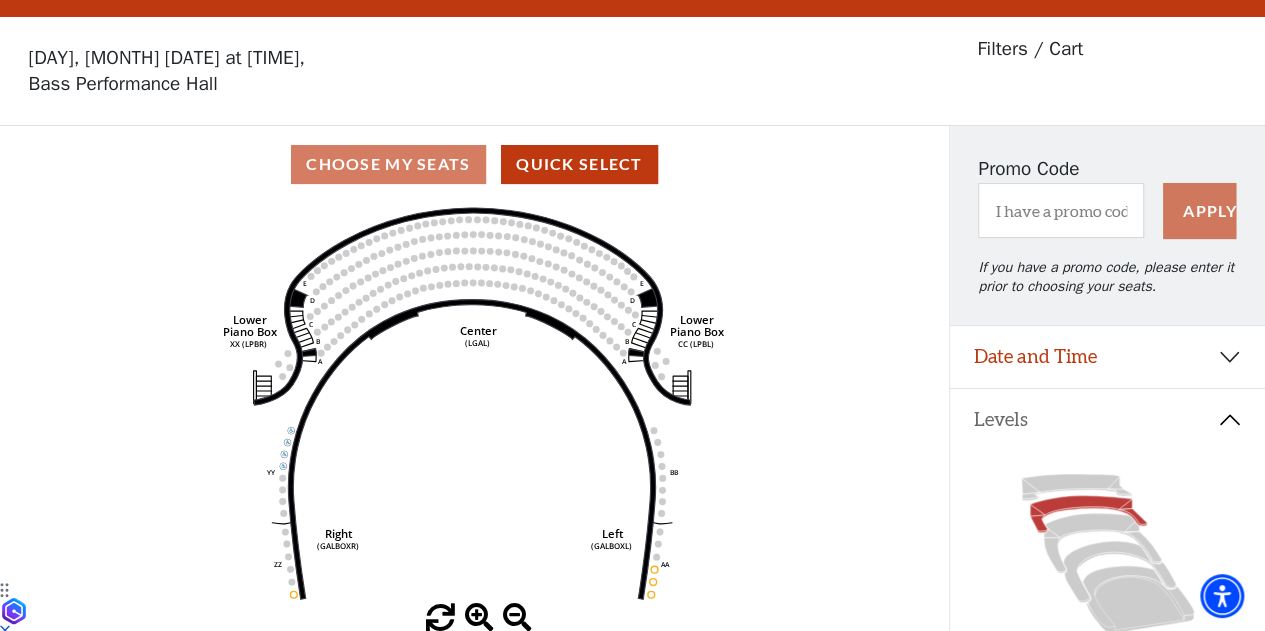 scroll, scrollTop: 92, scrollLeft: 0, axis: vertical 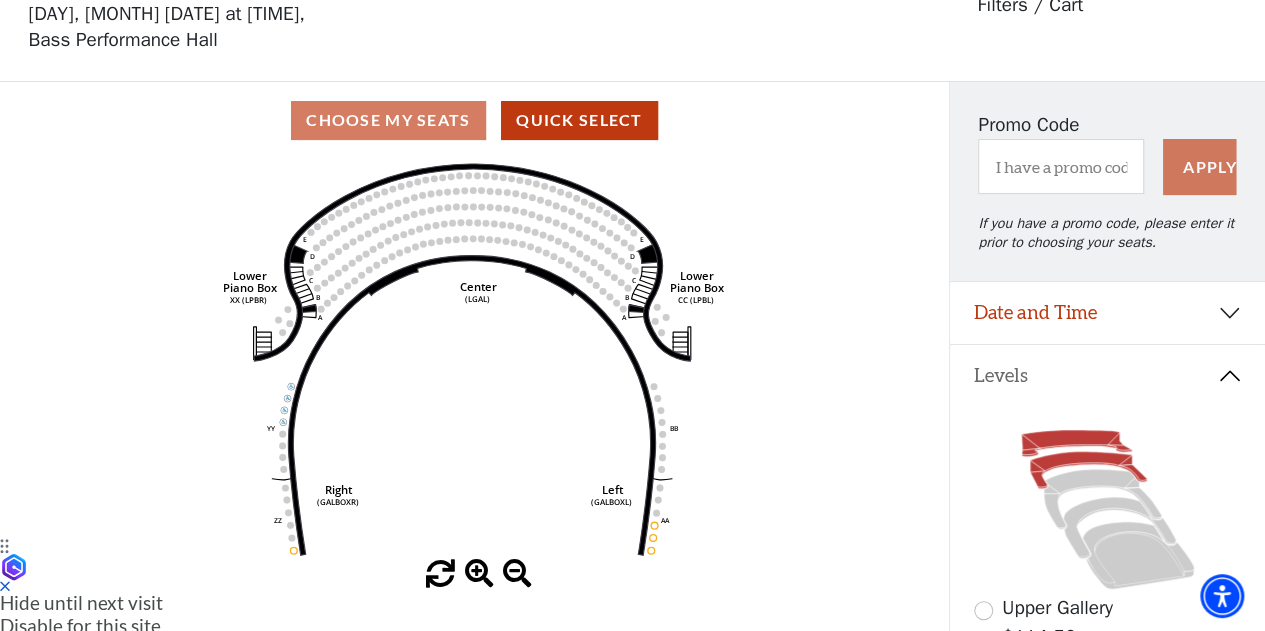 click 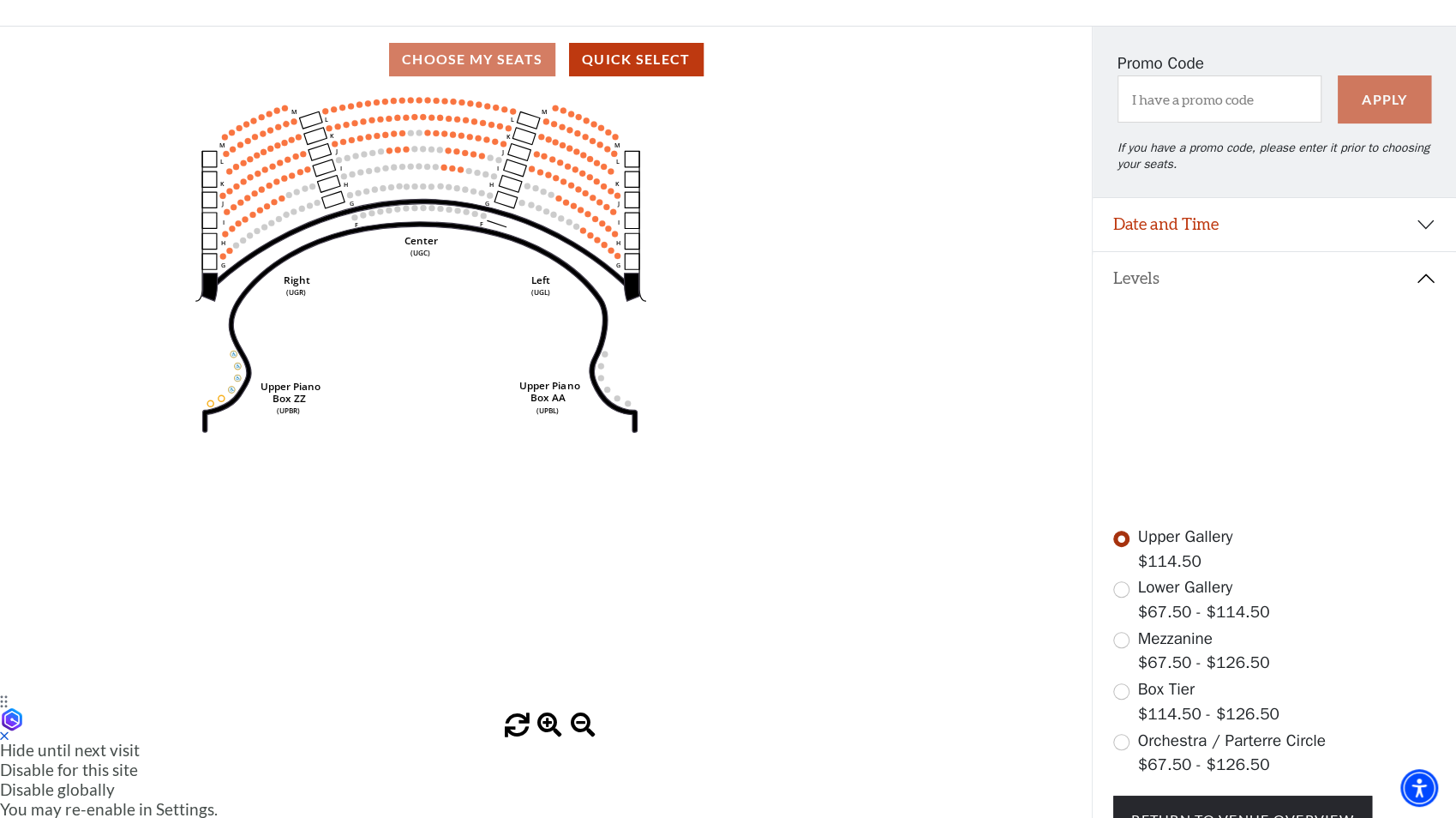 scroll, scrollTop: 0, scrollLeft: 0, axis: both 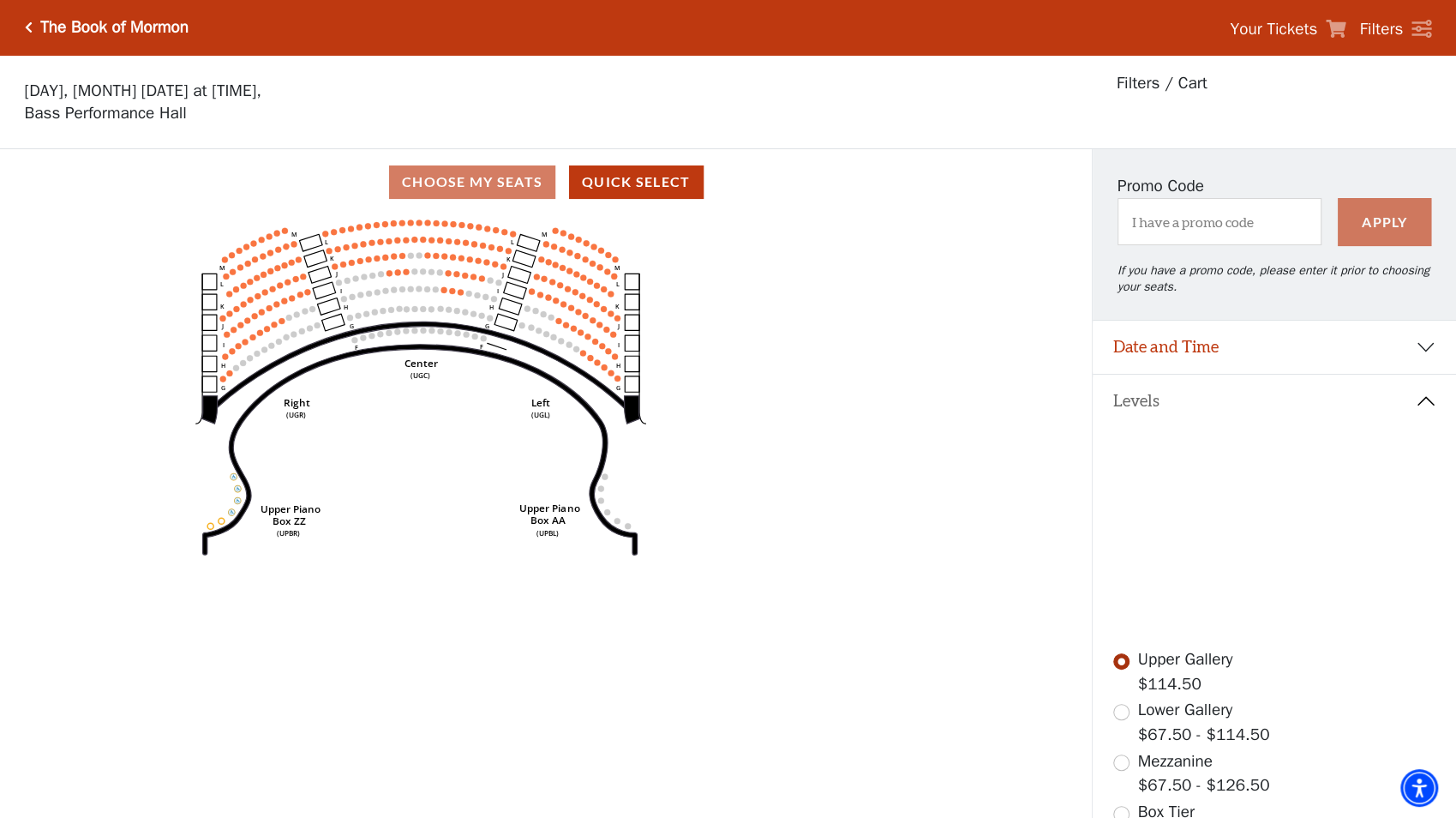 click on "The Book of Mormon" at bounding box center [114, 27] 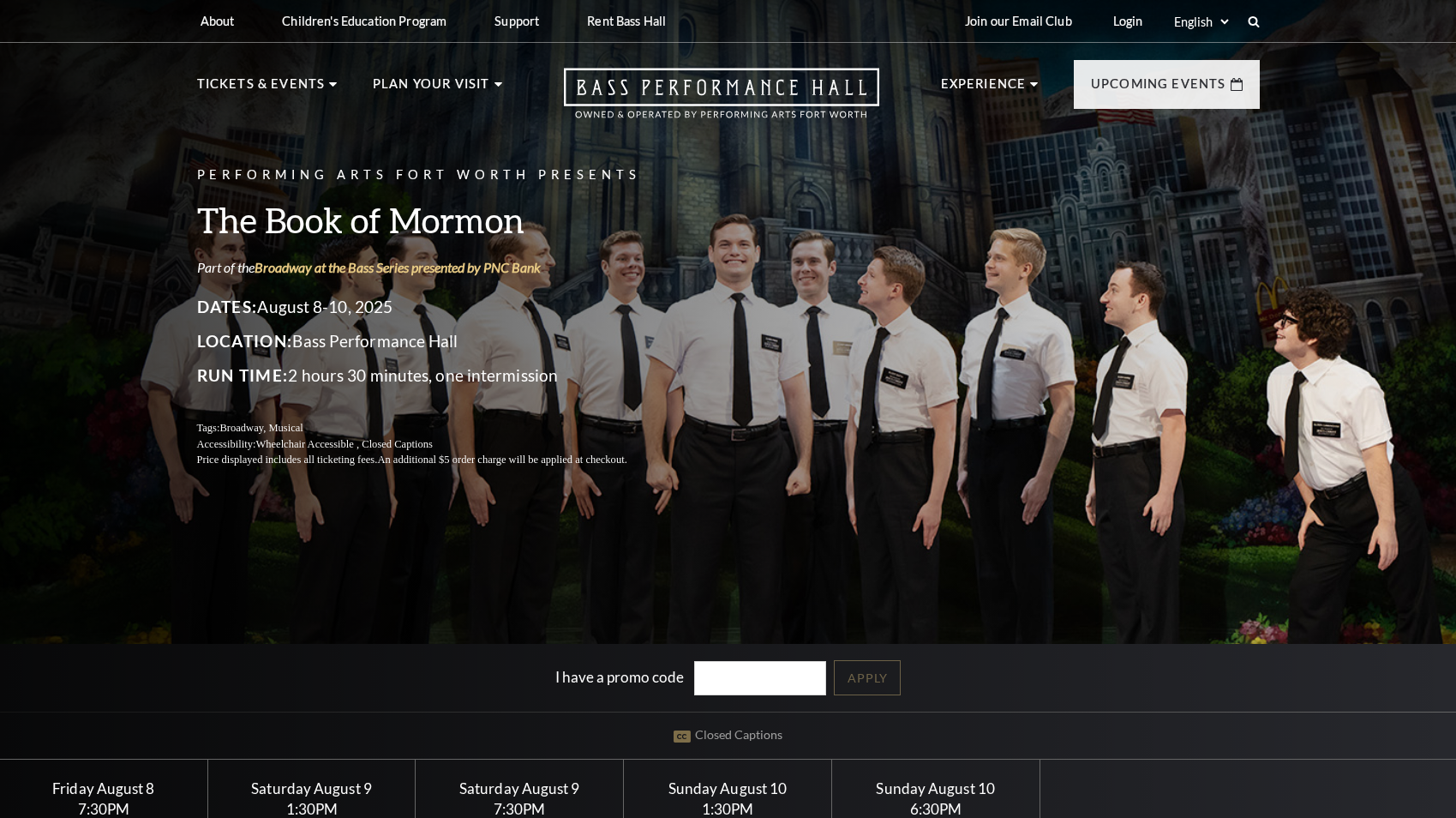 scroll, scrollTop: 0, scrollLeft: 0, axis: both 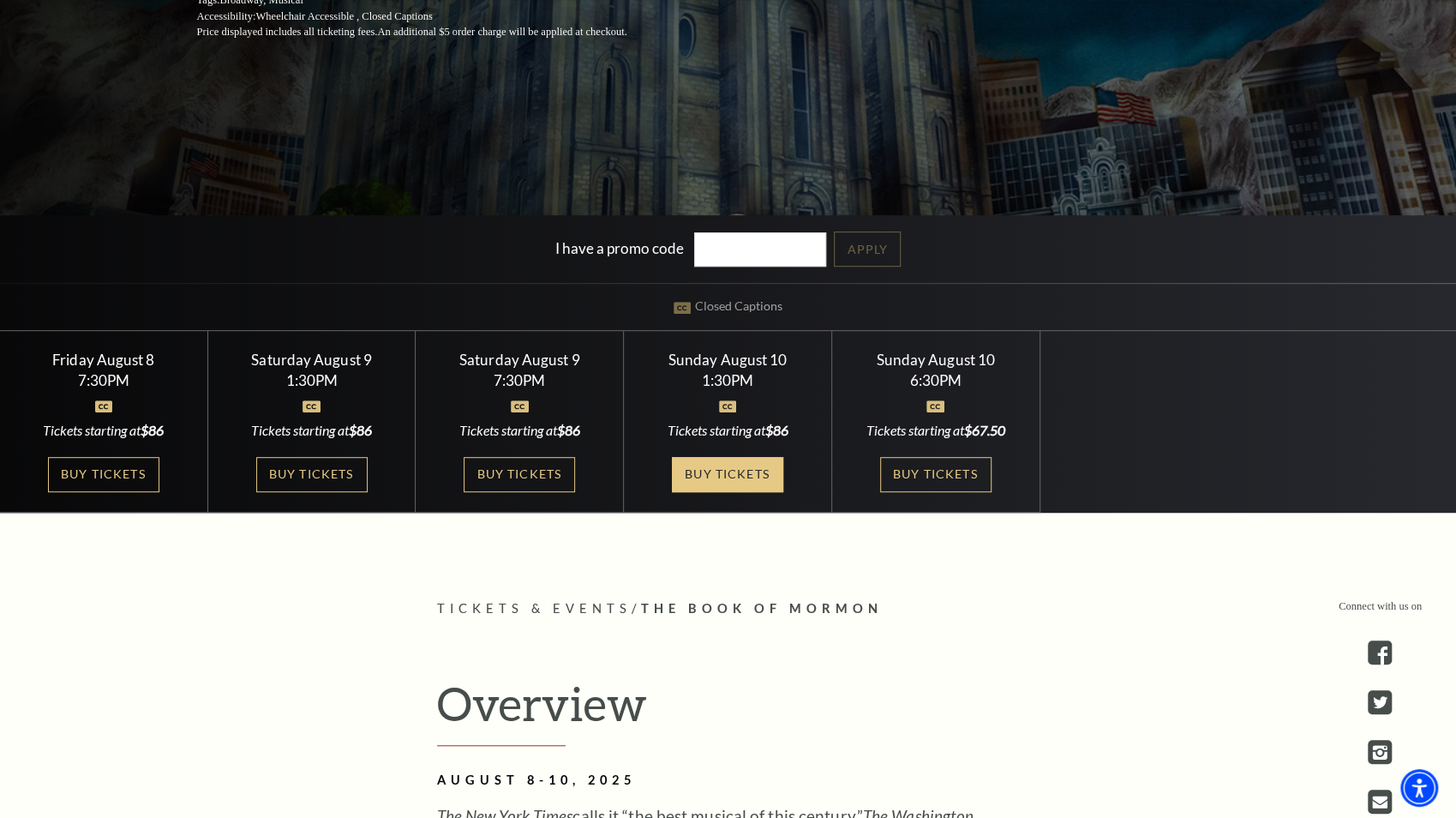 click on "Buy Tickets" at bounding box center [728, 474] 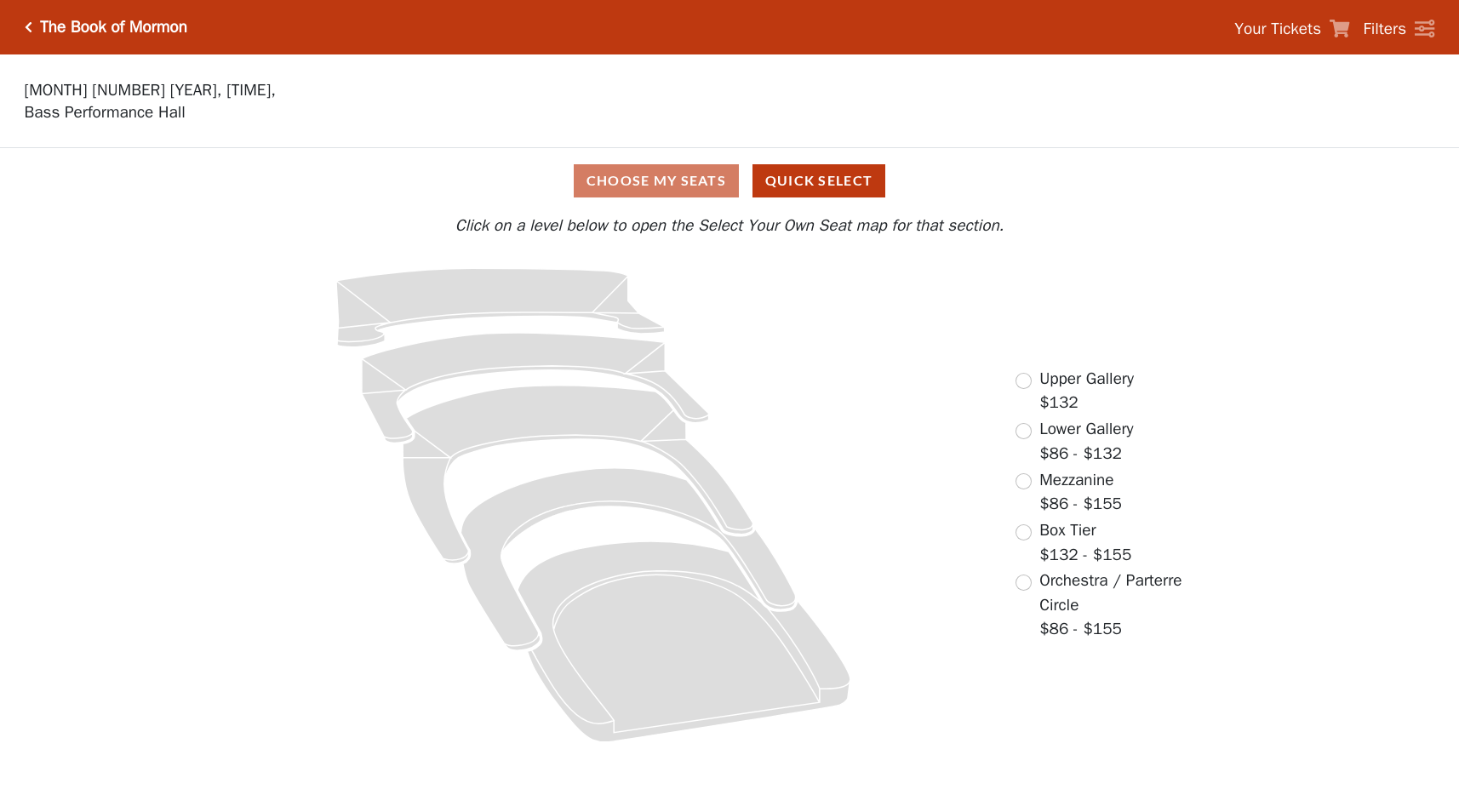 scroll, scrollTop: 0, scrollLeft: 0, axis: both 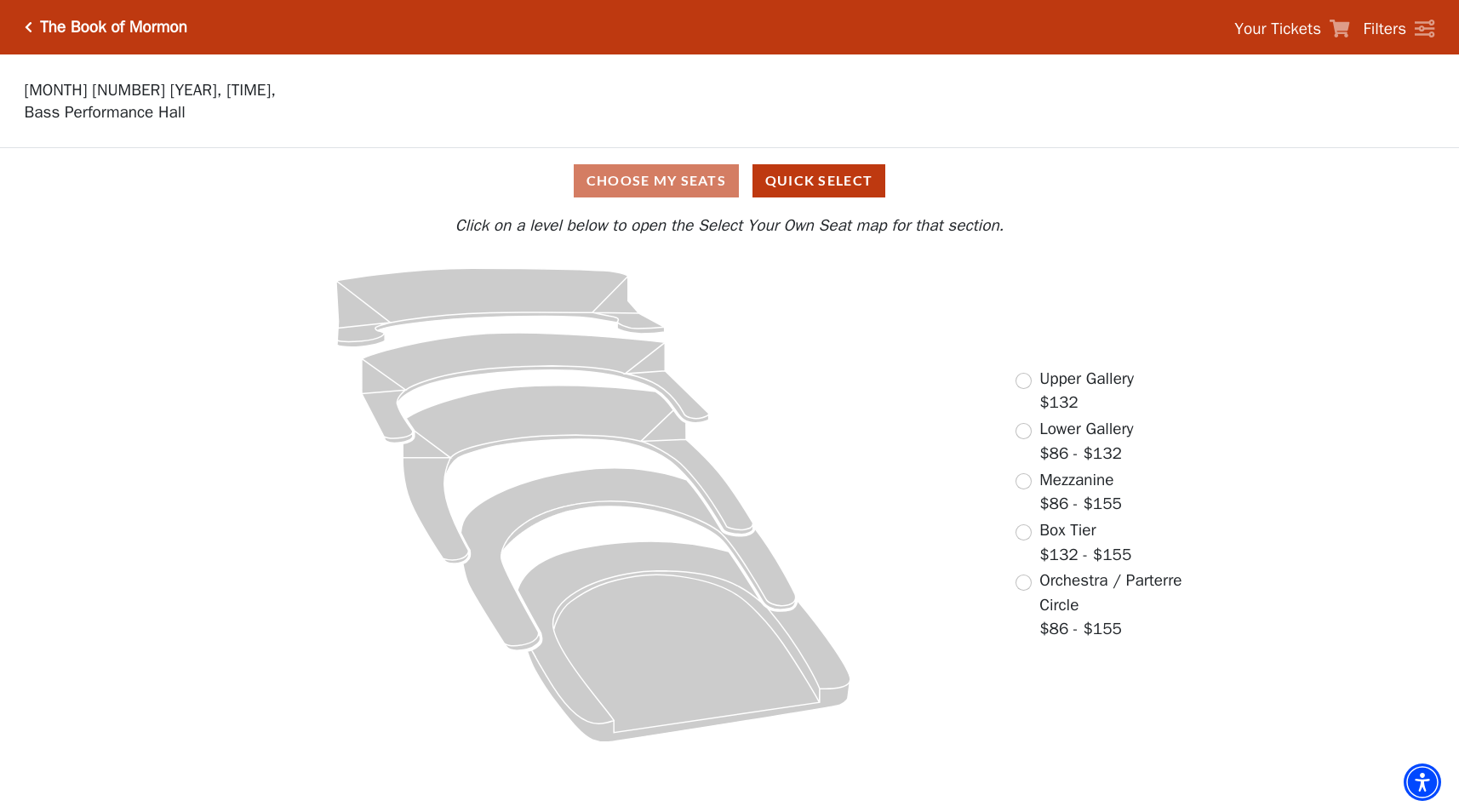 click on "Box Tier" at bounding box center [1067, 530] 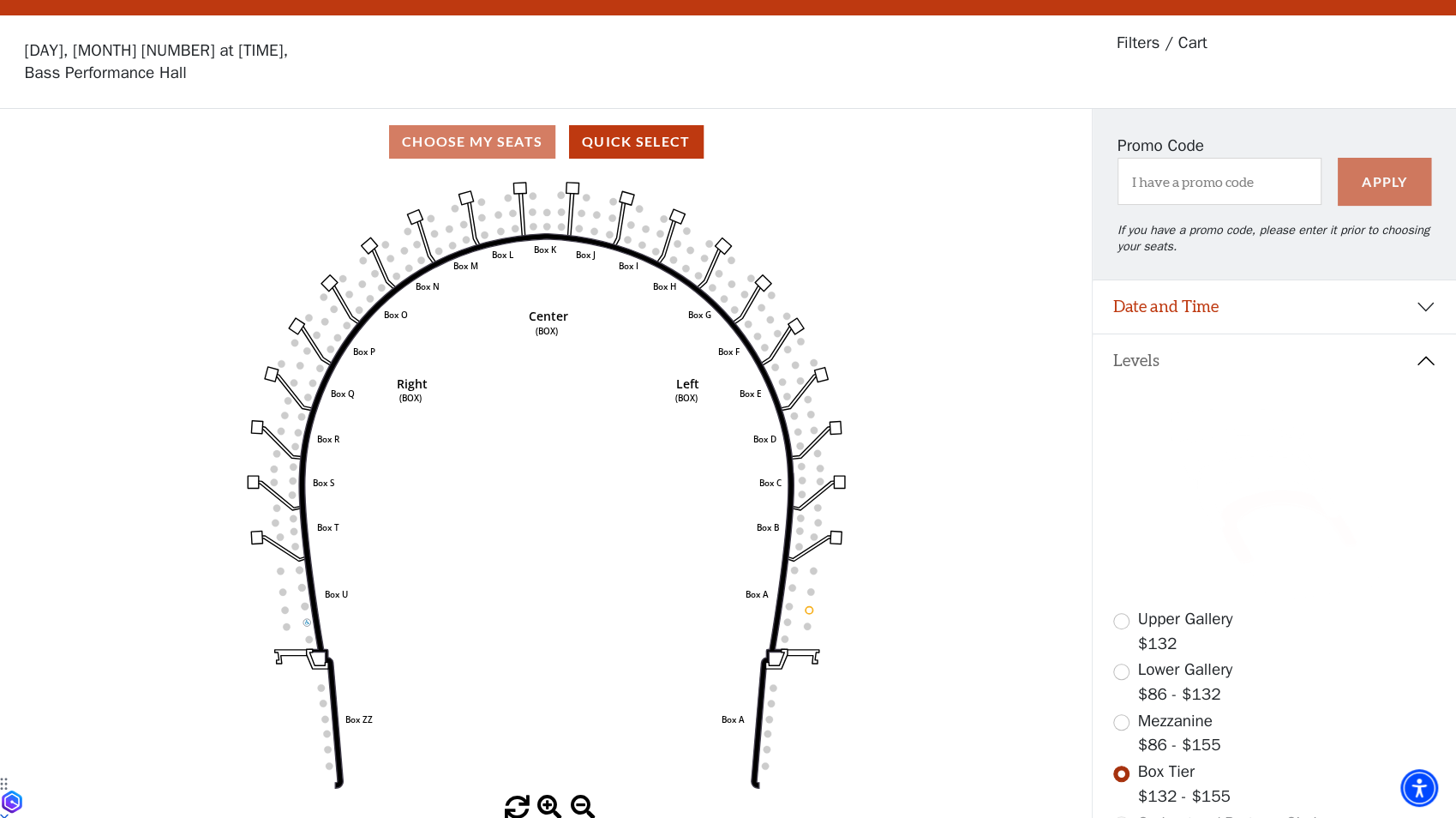 scroll, scrollTop: 79, scrollLeft: 0, axis: vertical 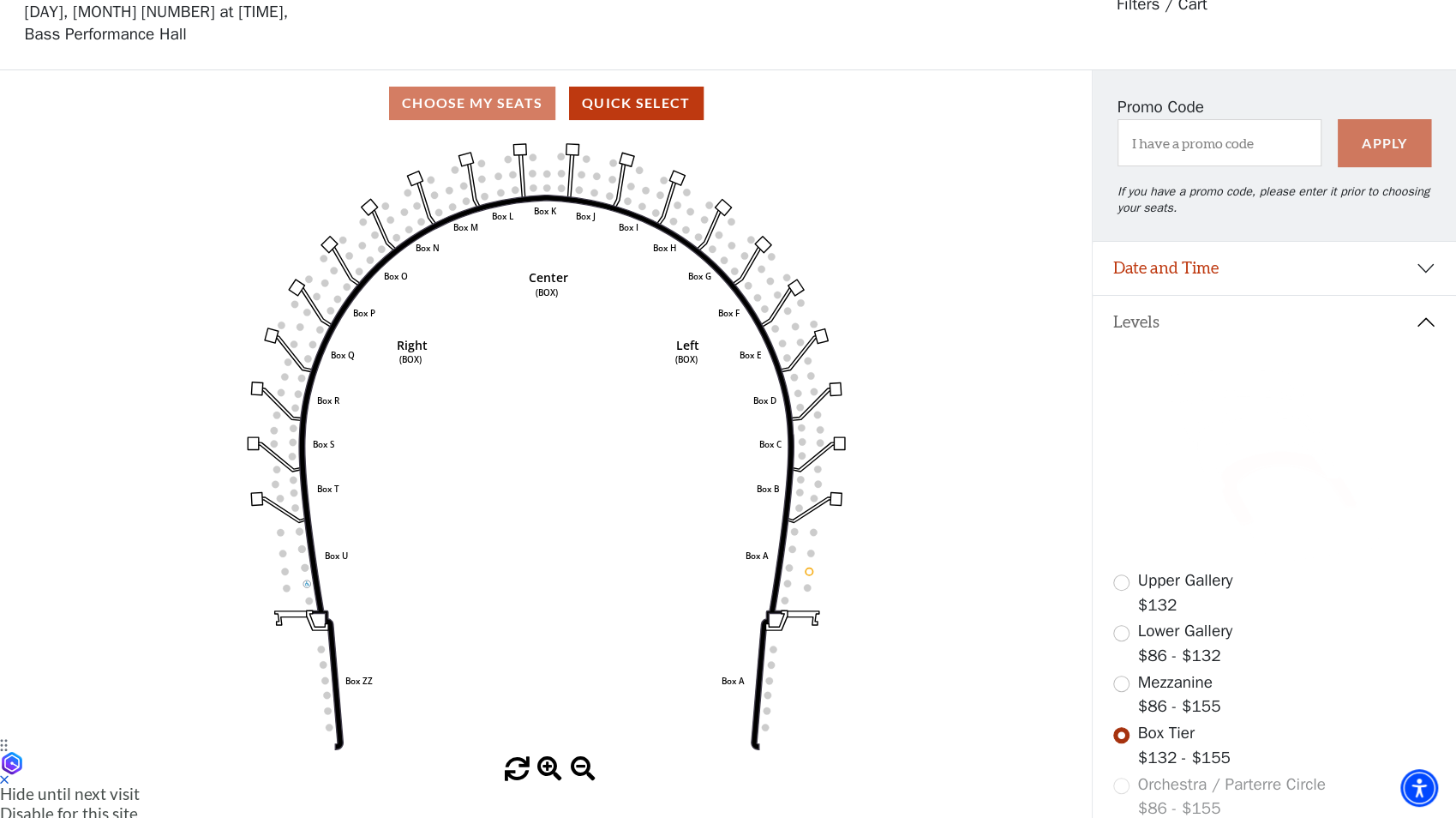 click 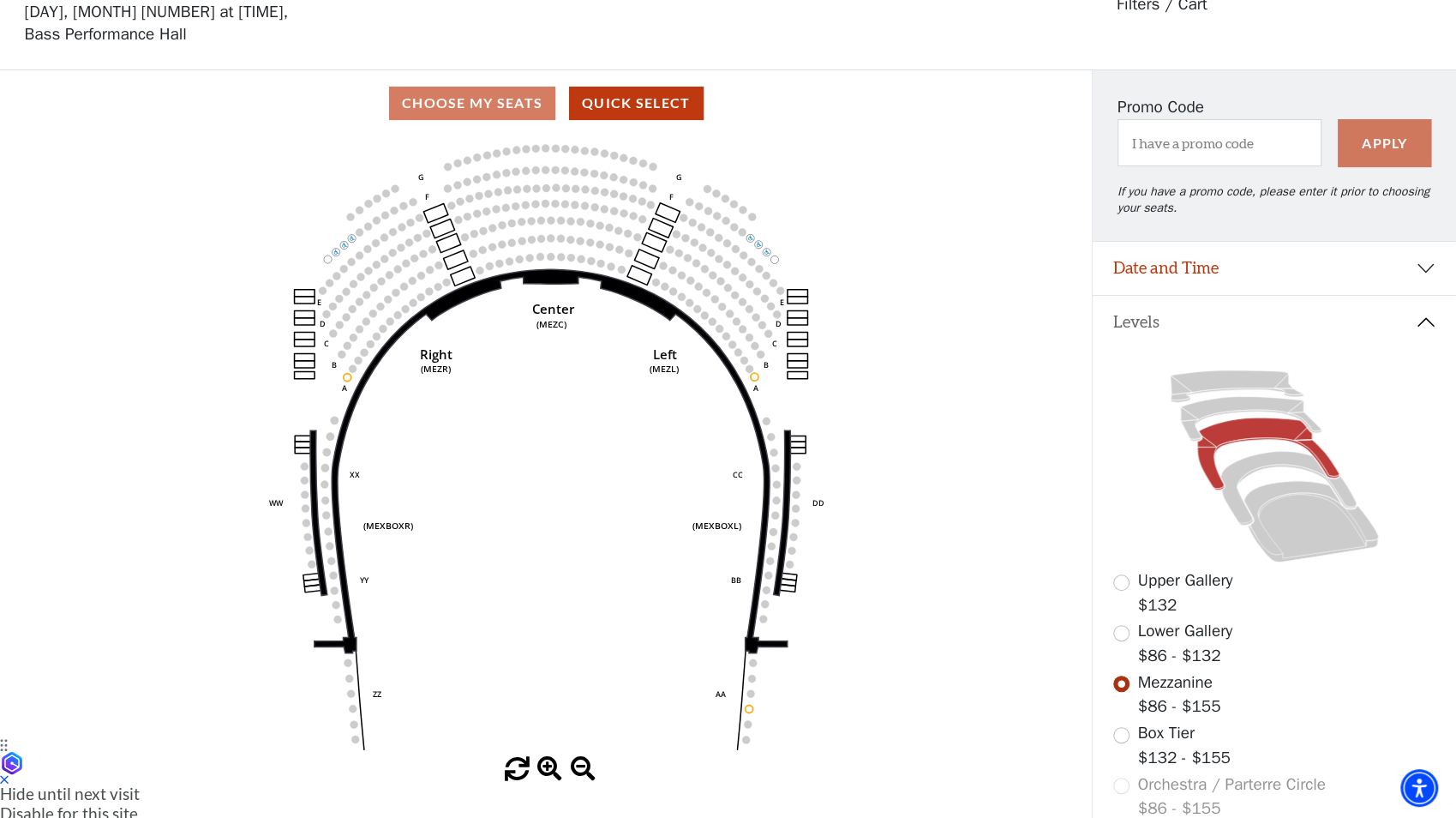 scroll, scrollTop: 165, scrollLeft: 0, axis: vertical 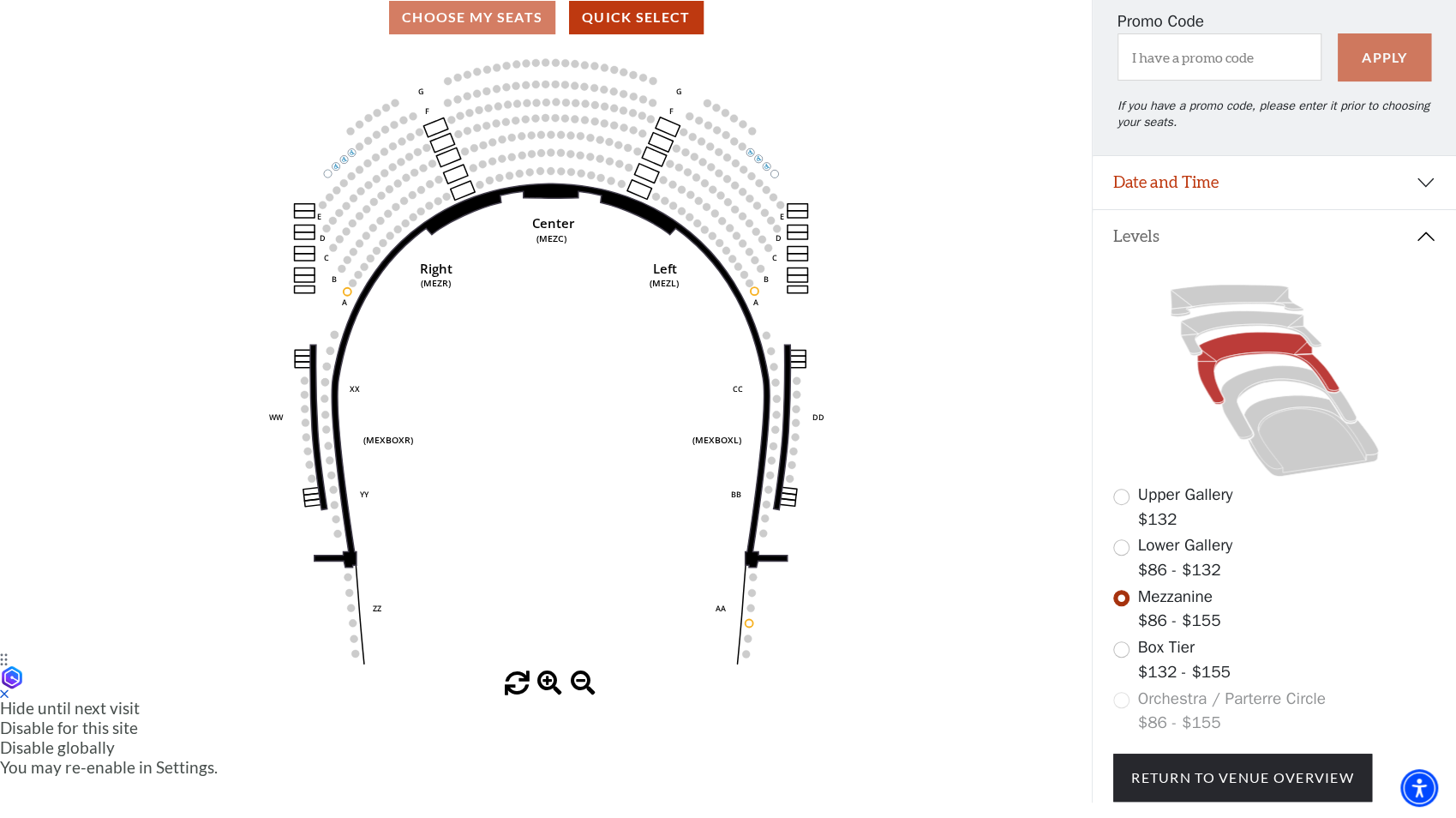 click on "Lower Gallery $86 - $132" at bounding box center [1185, 557] 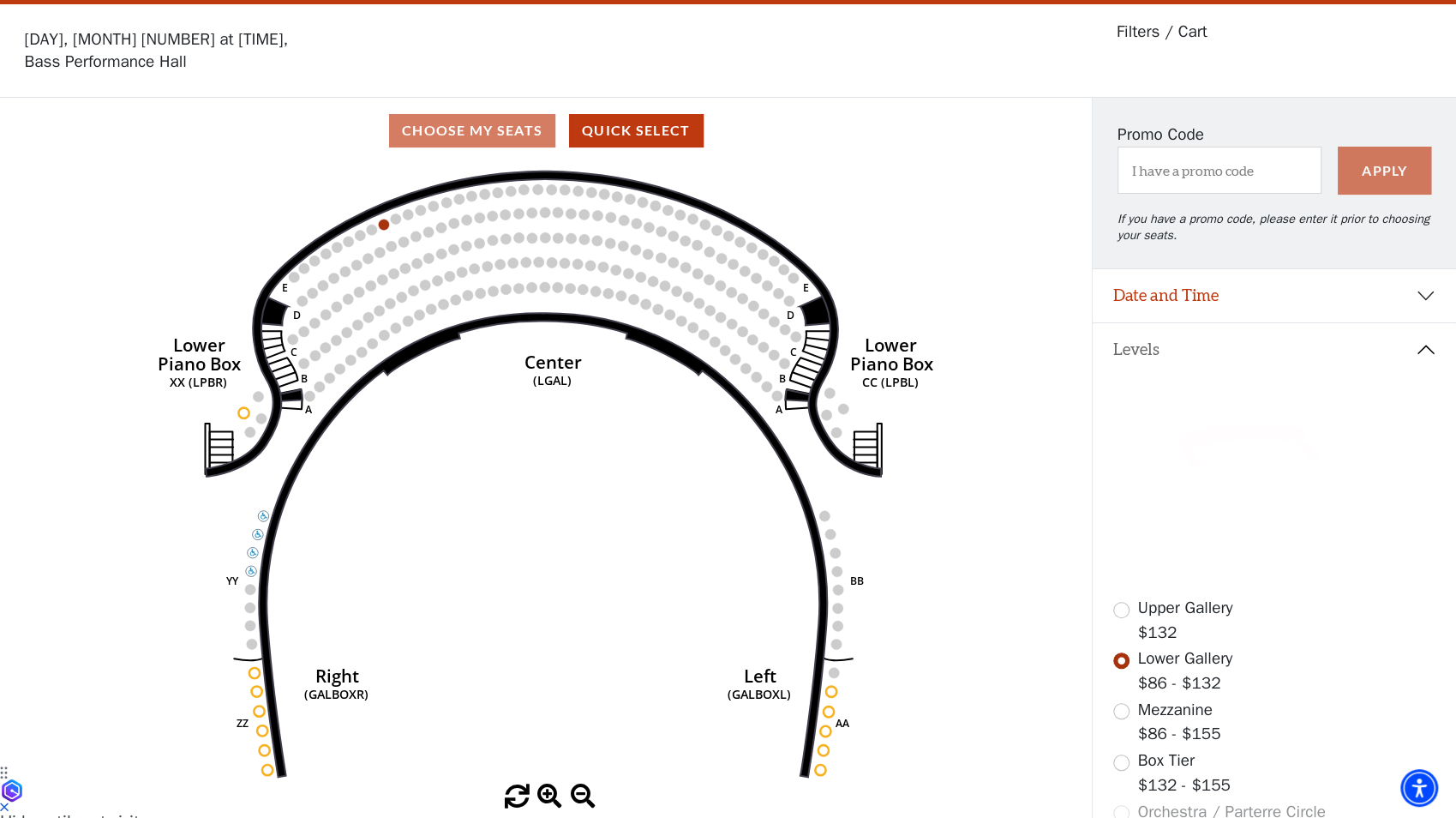 scroll, scrollTop: 79, scrollLeft: 0, axis: vertical 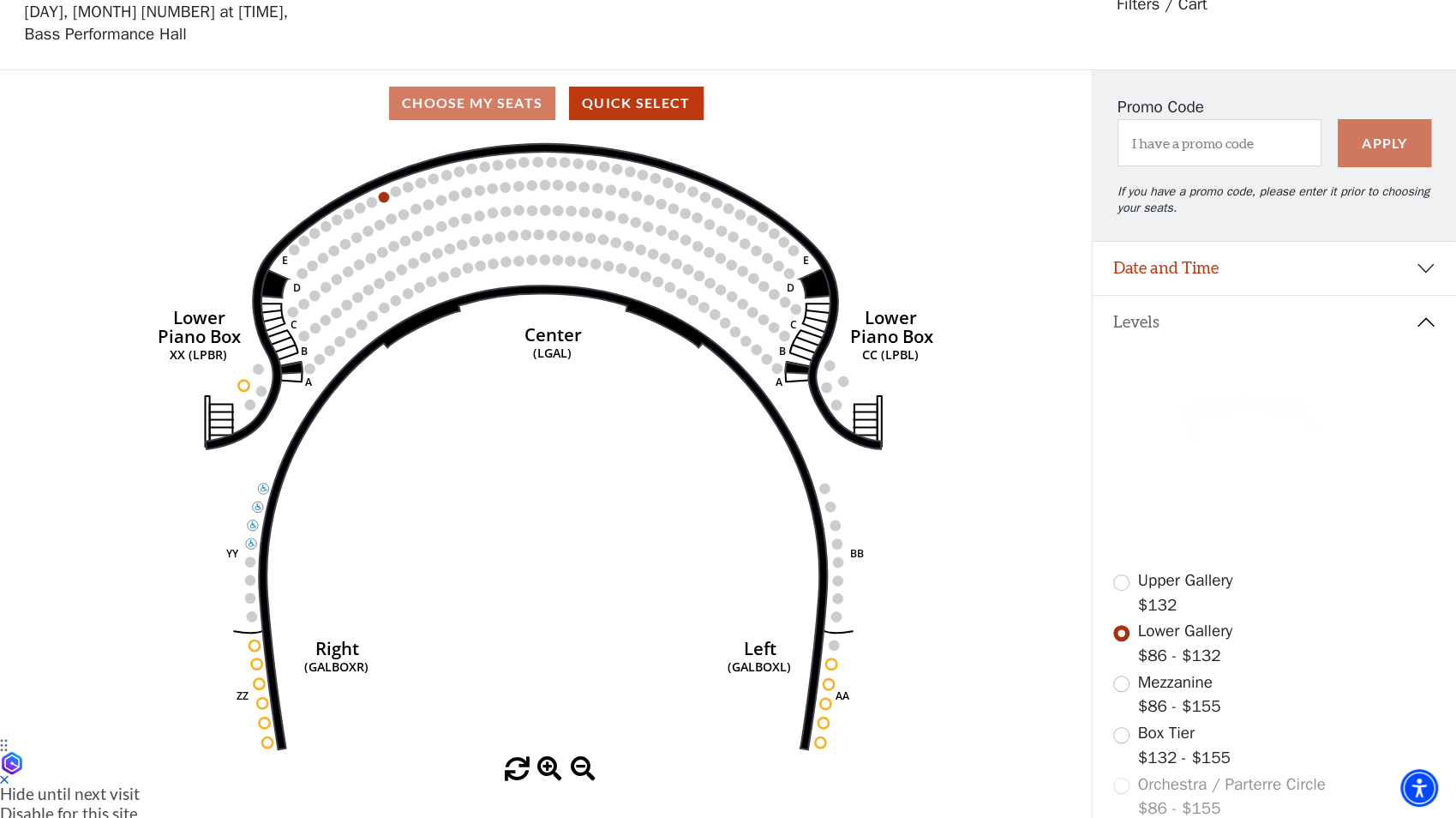 click on "Upper Gallery" at bounding box center [1185, 580] 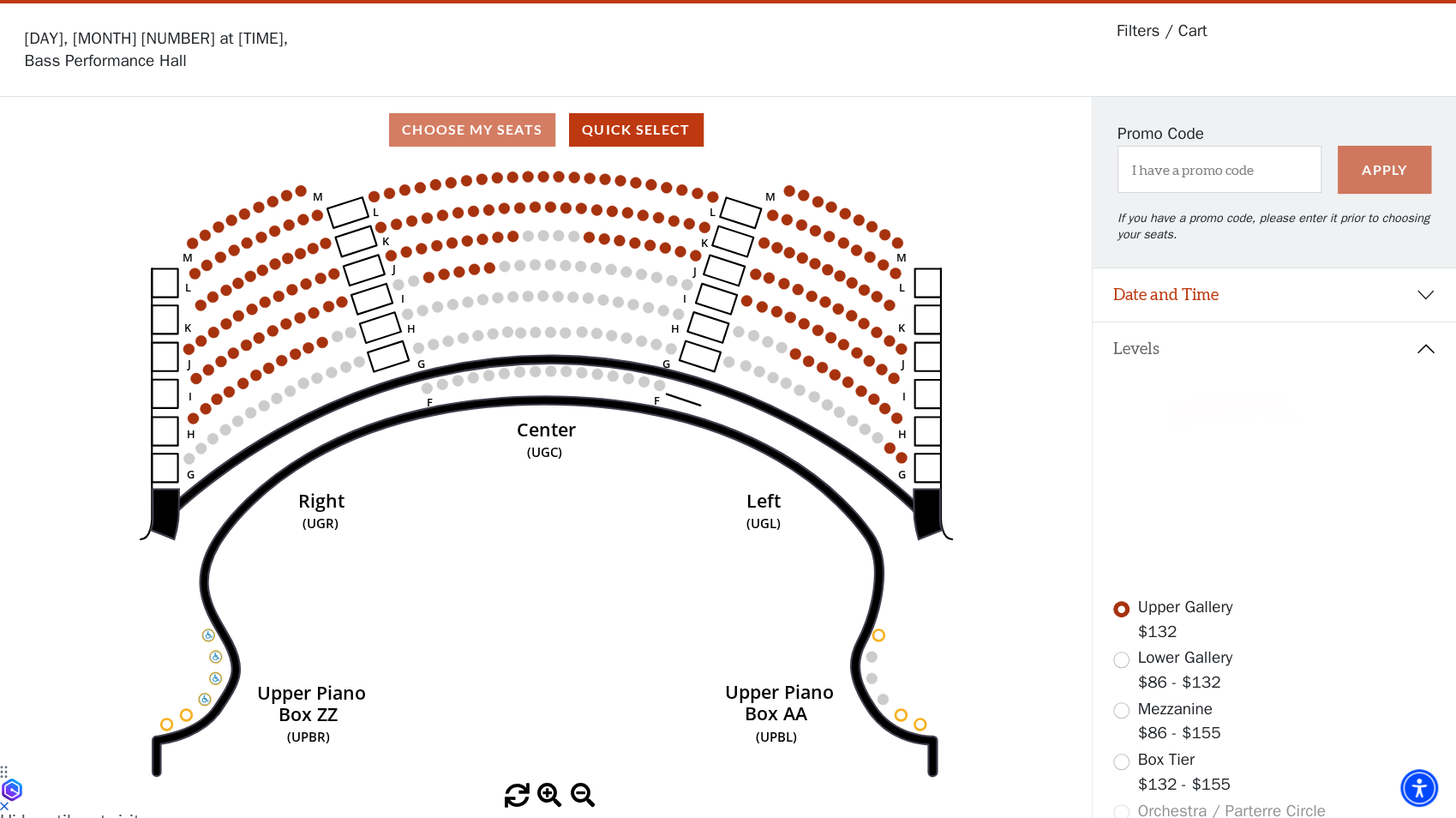 scroll, scrollTop: 79, scrollLeft: 0, axis: vertical 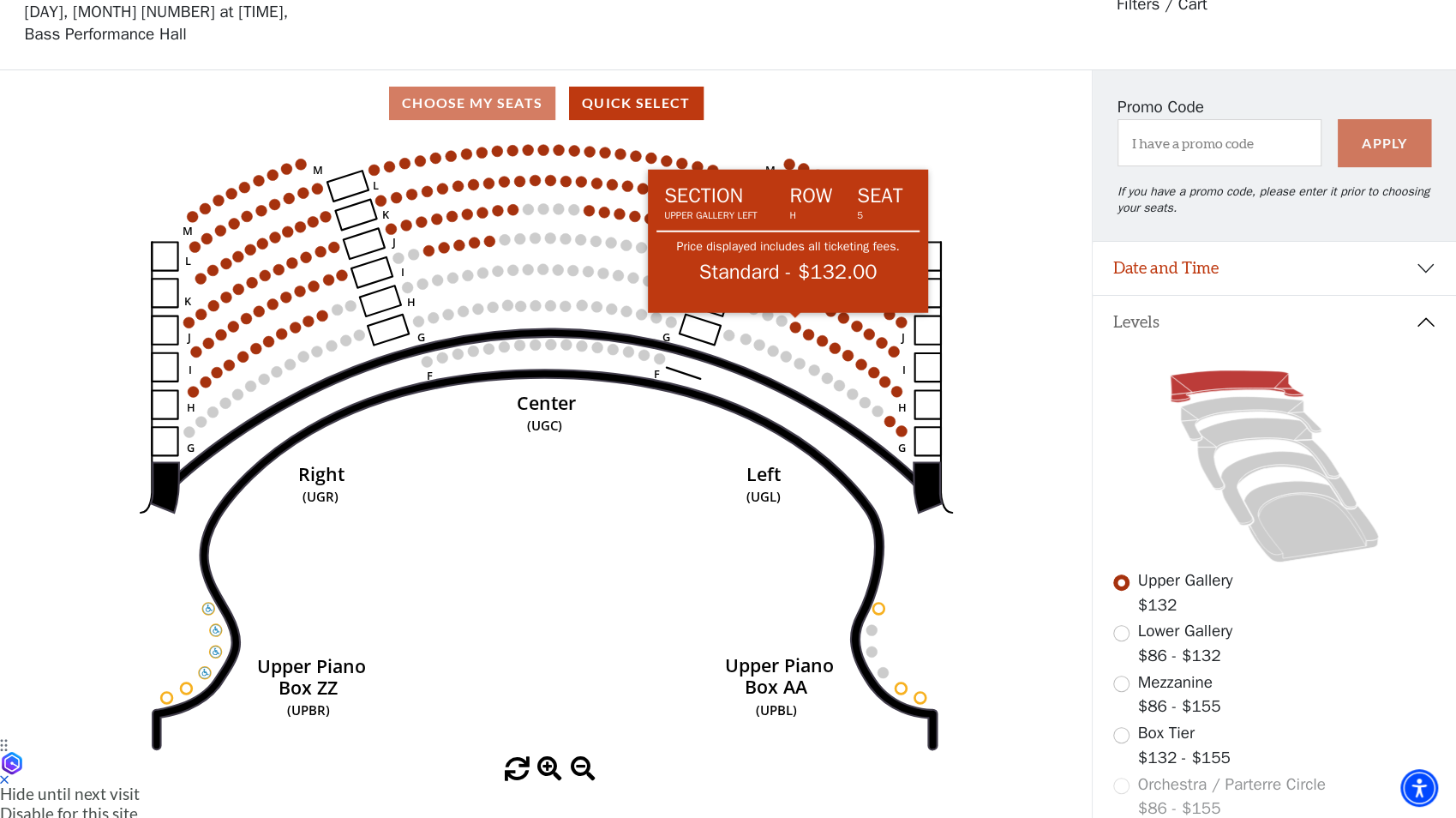 click 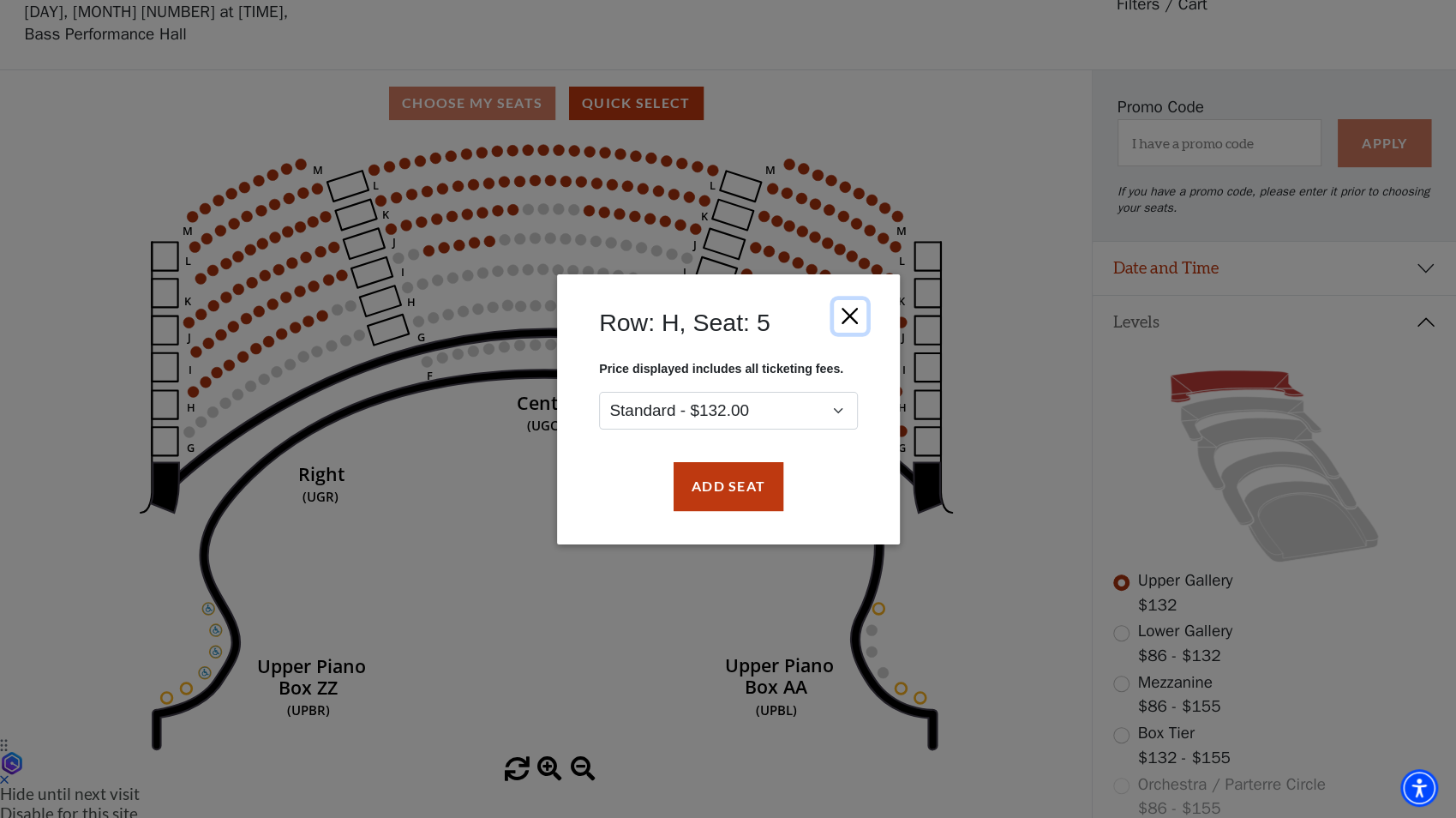 click at bounding box center [849, 316] 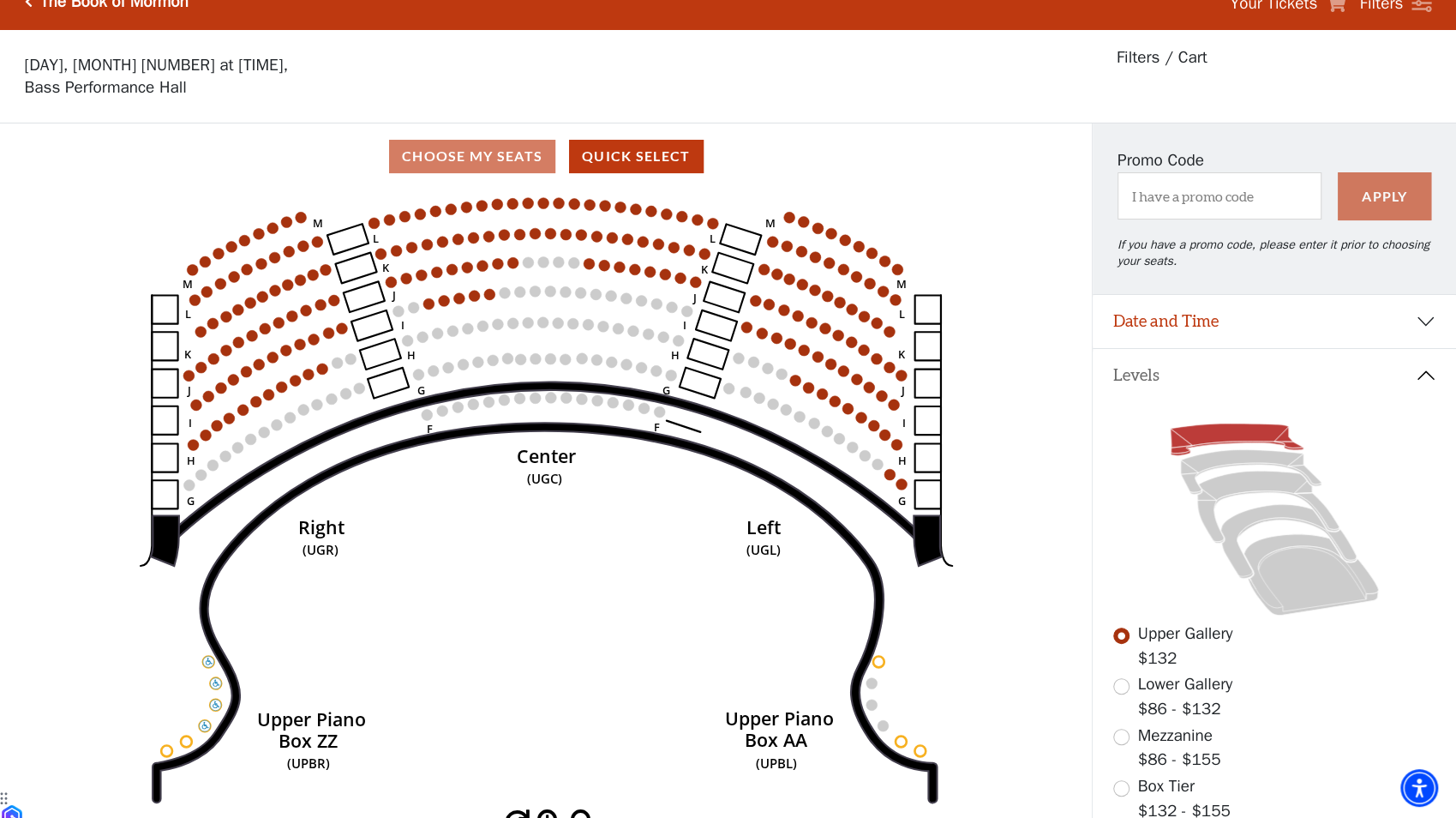 scroll, scrollTop: 0, scrollLeft: 0, axis: both 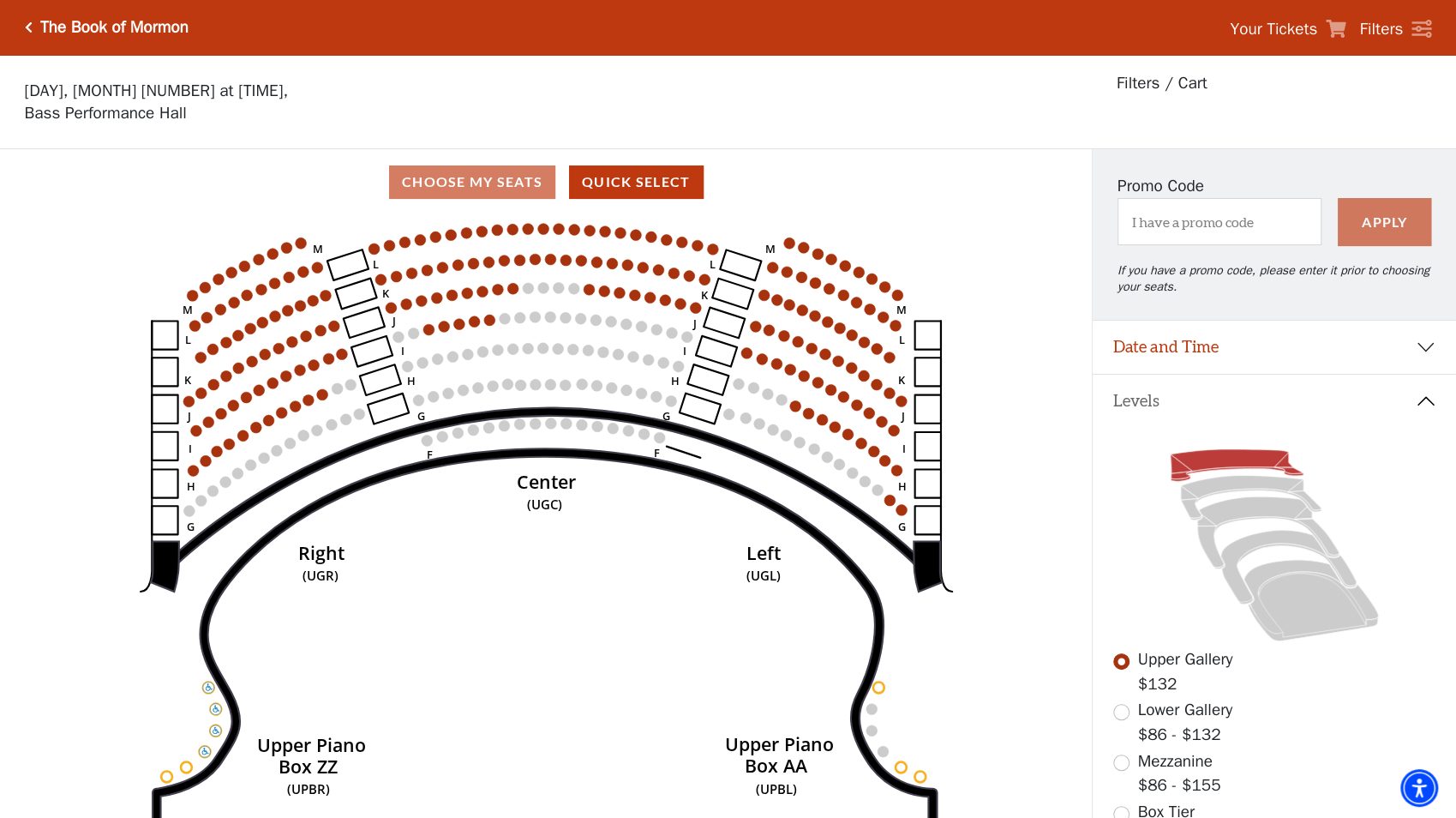 click on "The Book of Mormon" at bounding box center (114, 27) 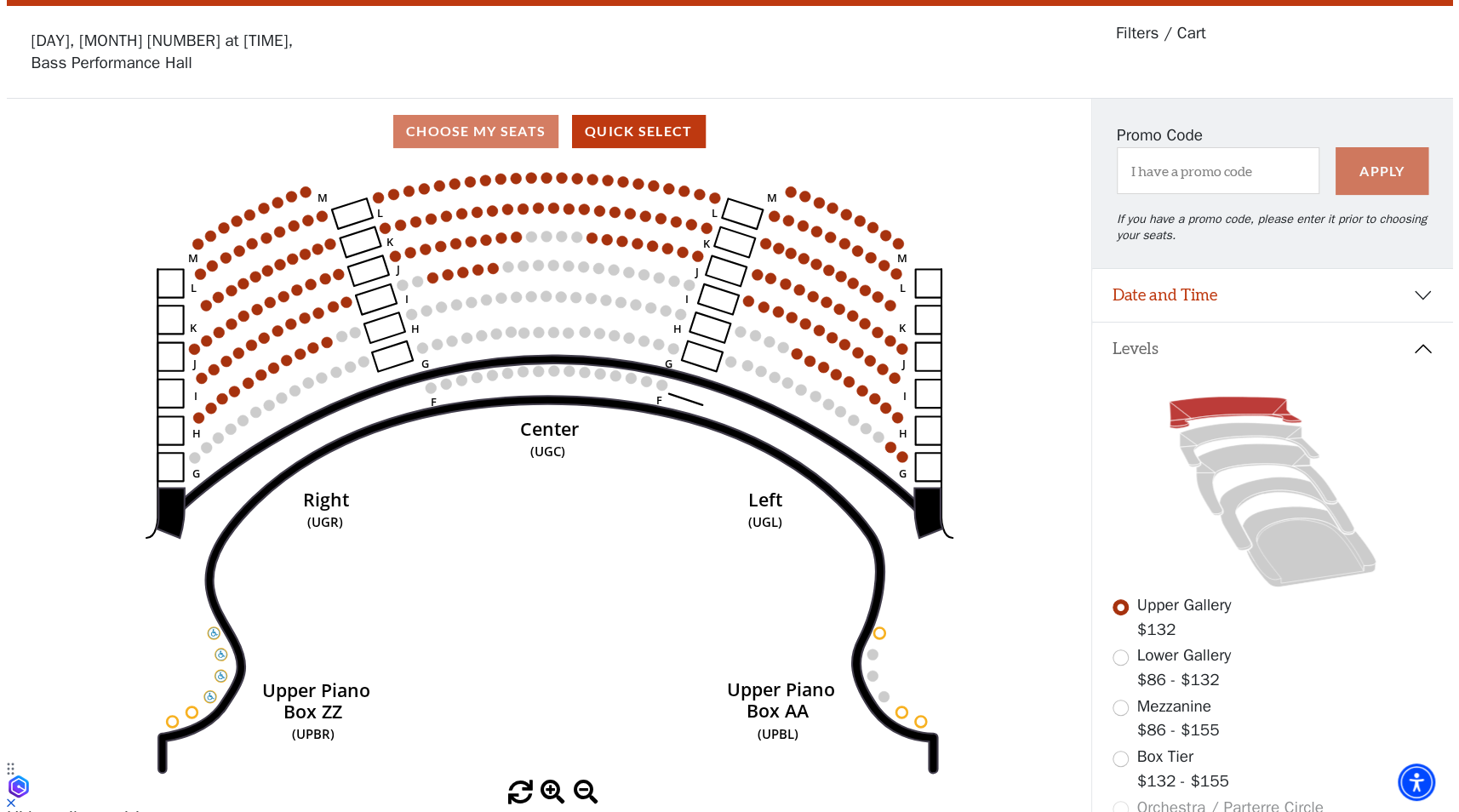scroll, scrollTop: 0, scrollLeft: 0, axis: both 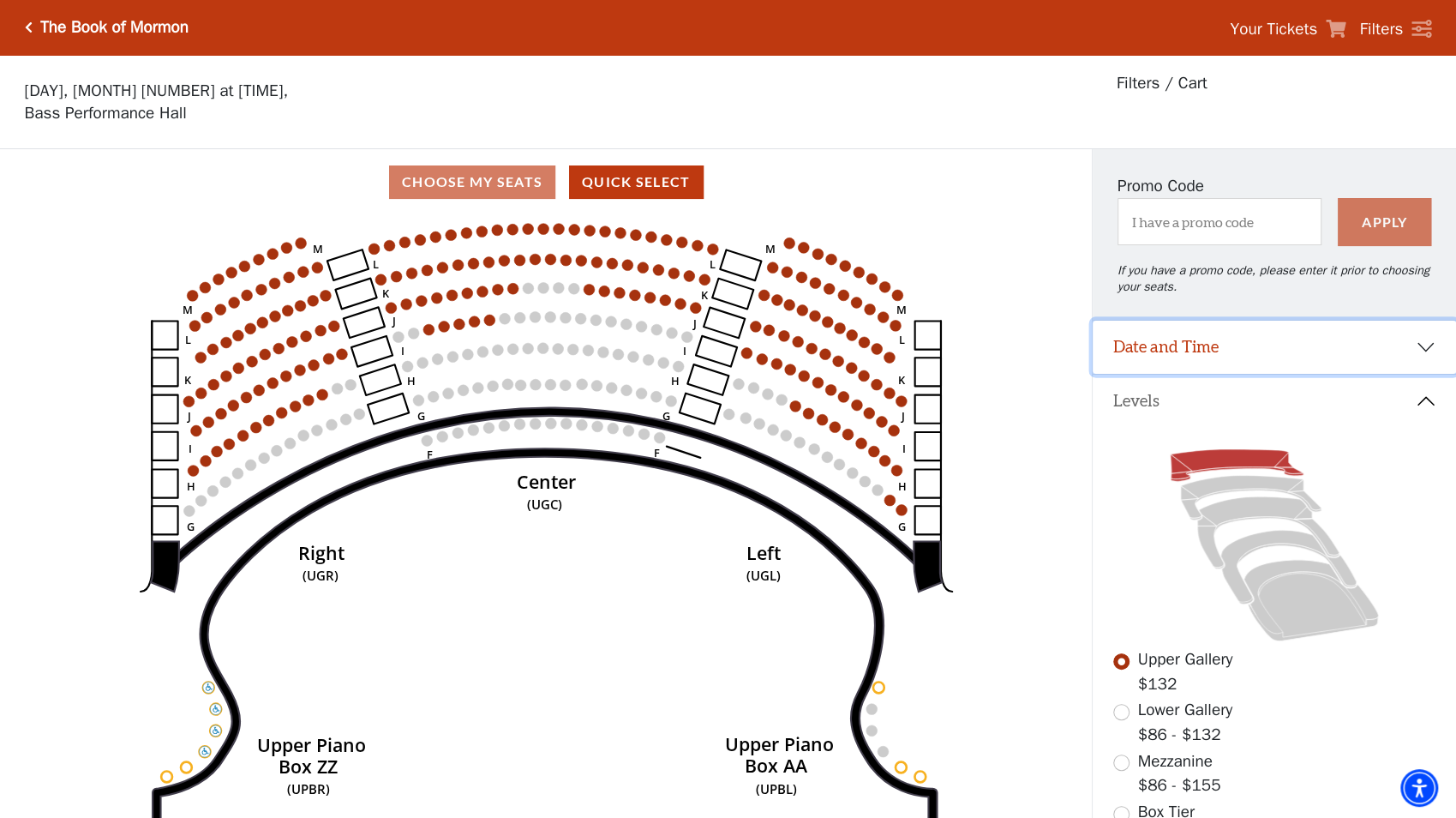 click on "Date and Time" at bounding box center (1274, 347) 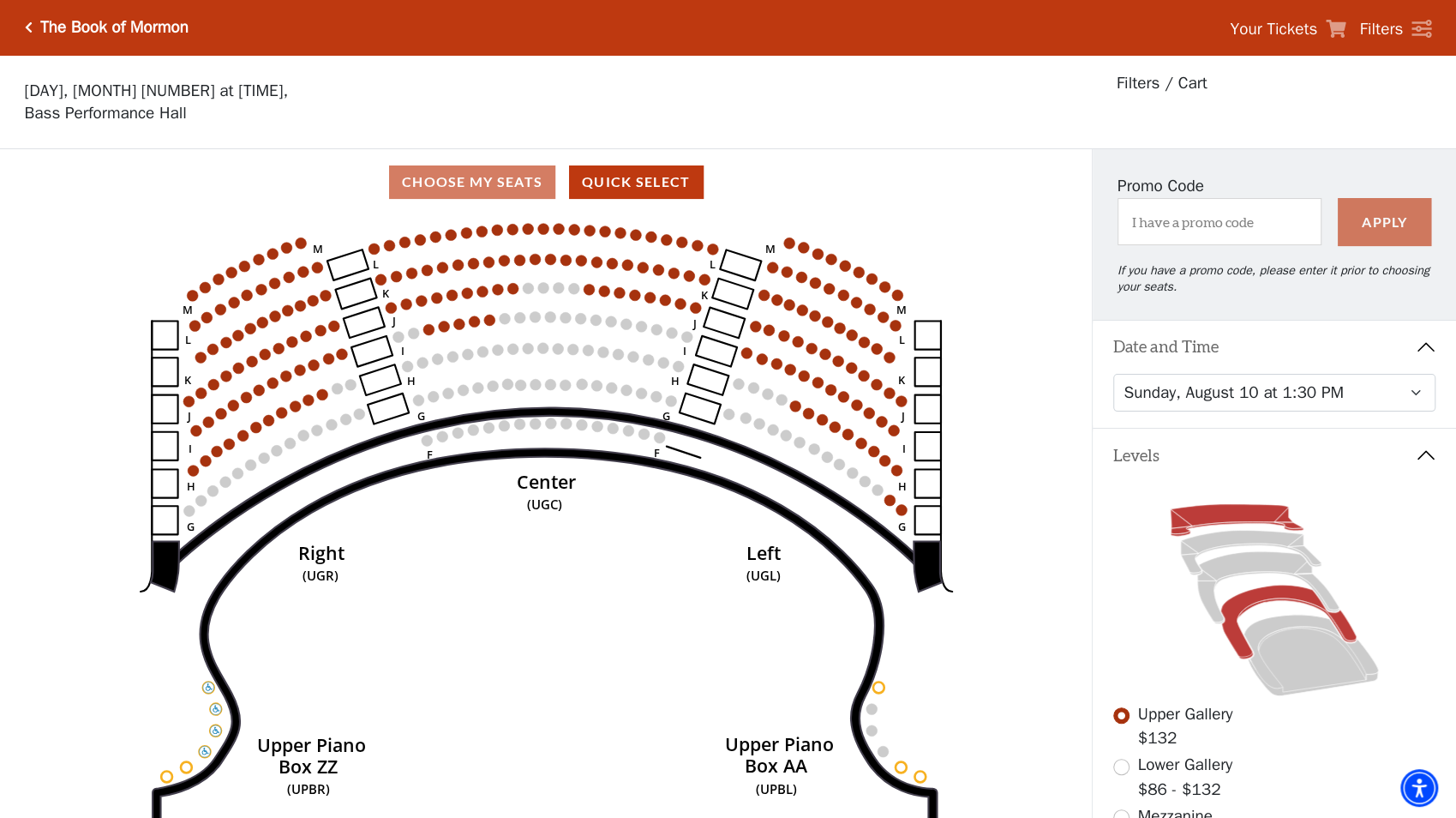 click 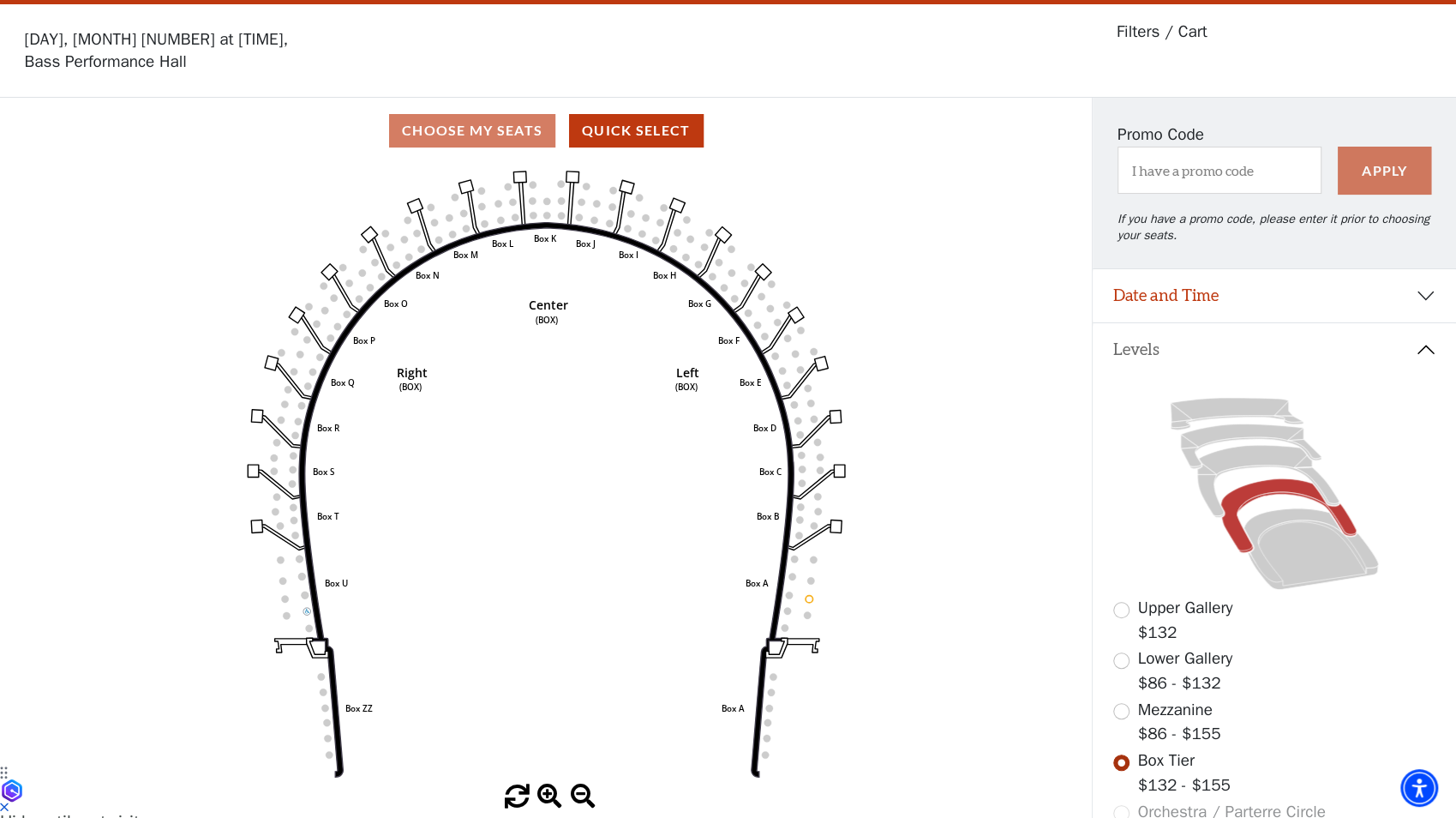 scroll, scrollTop: 79, scrollLeft: 0, axis: vertical 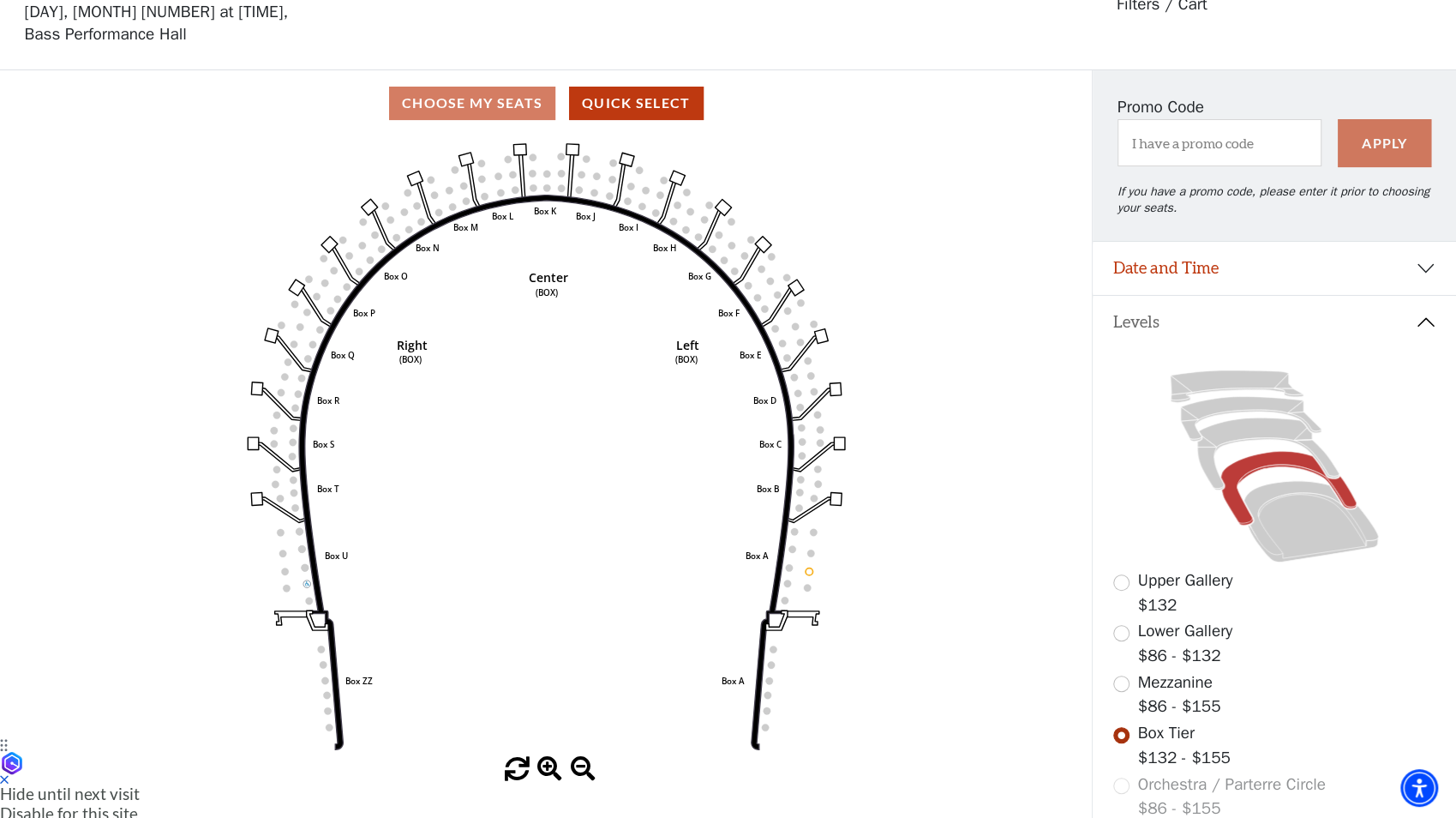 click on "Mezzanine" at bounding box center (1175, 683) 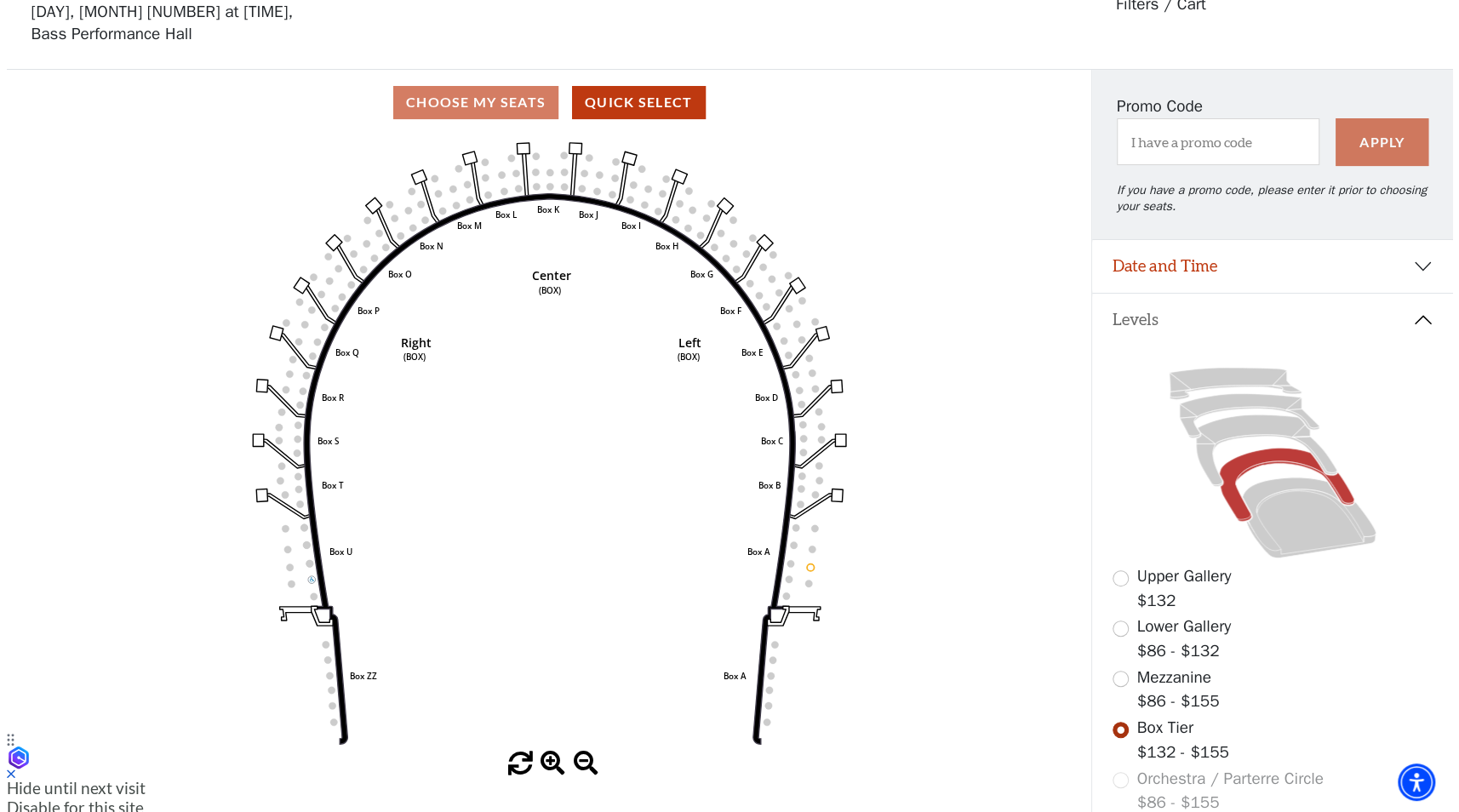 scroll, scrollTop: 0, scrollLeft: 0, axis: both 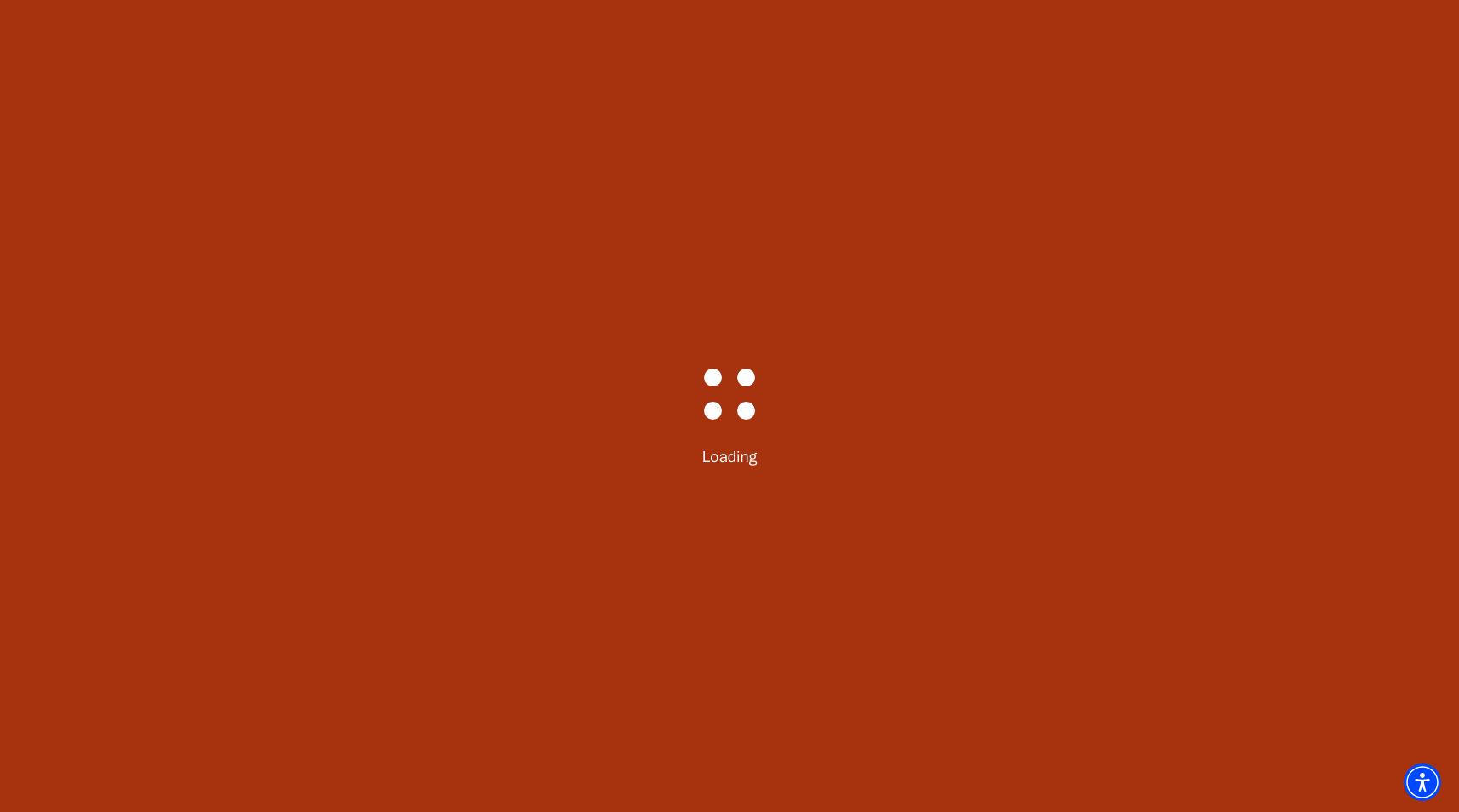 select on "6288" 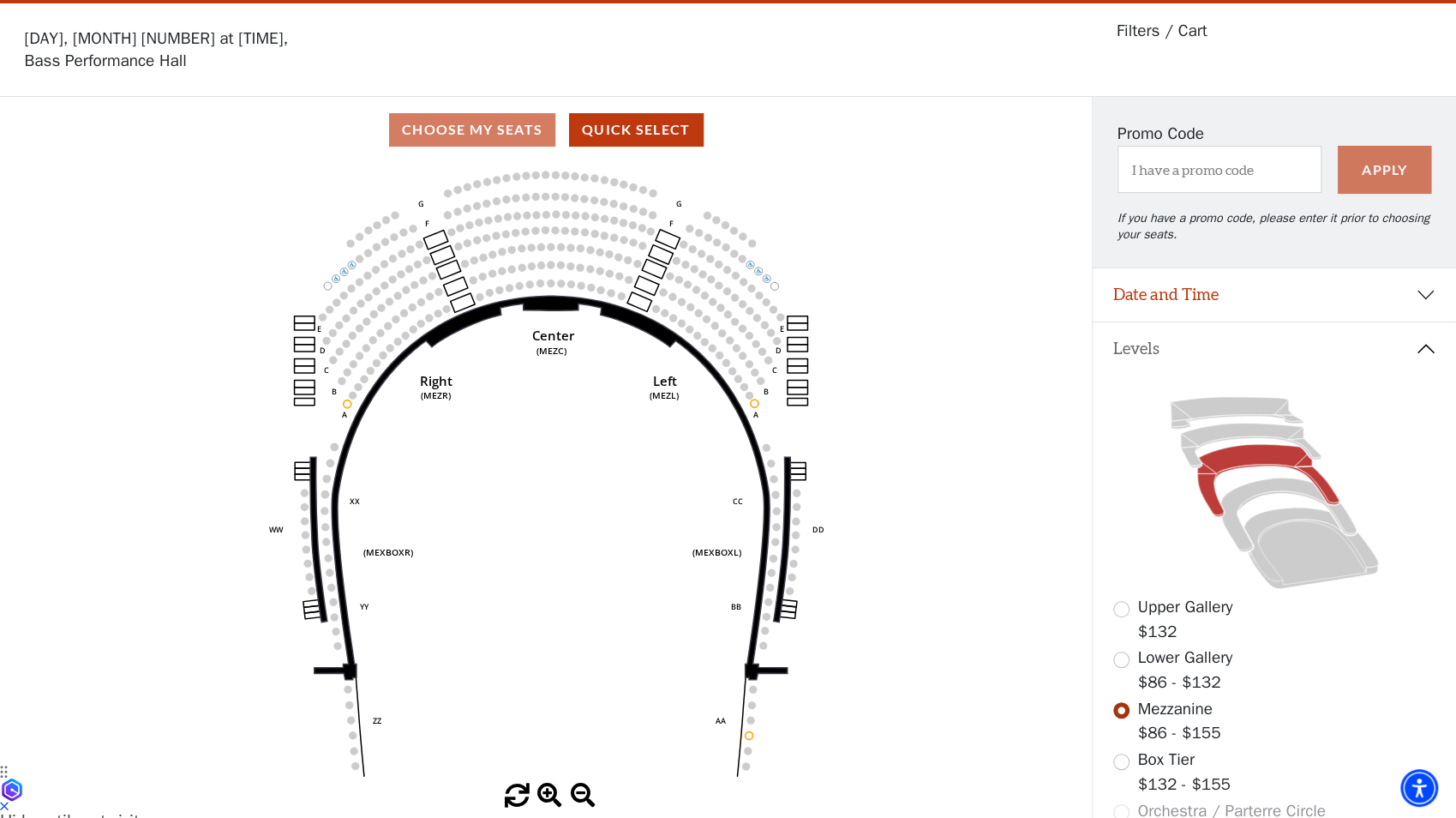 scroll, scrollTop: 79, scrollLeft: 0, axis: vertical 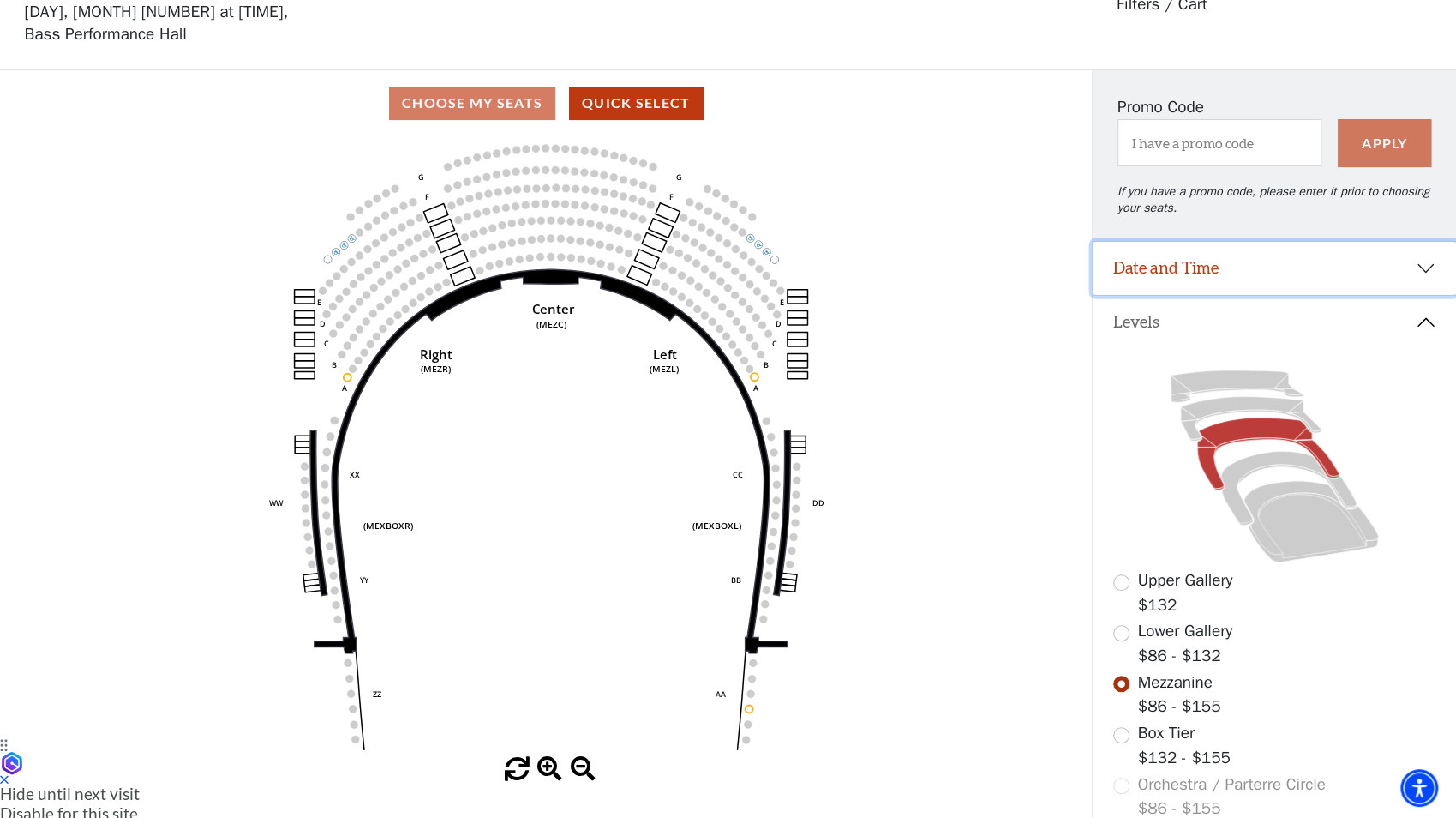 click on "Date and Time" at bounding box center (1274, 268) 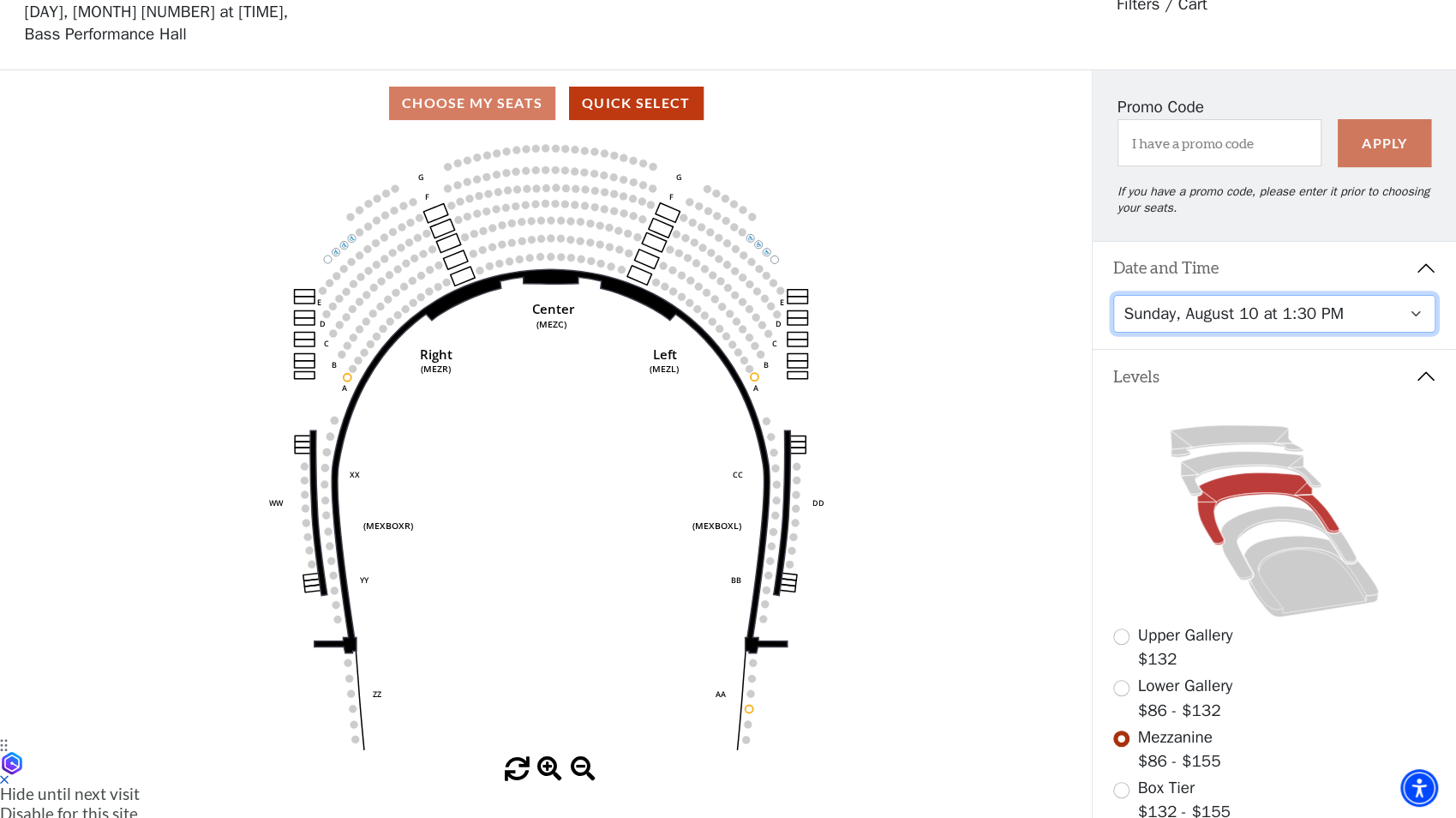 click on "Friday, August 8 at 7:30 PM Saturday, August 9 at 1:30 PM Saturday, August 9 at 7:30 PM Sunday, August 10 at 1:30 PM Sunday, August 10 at 6:30 PM" at bounding box center (1274, 314) 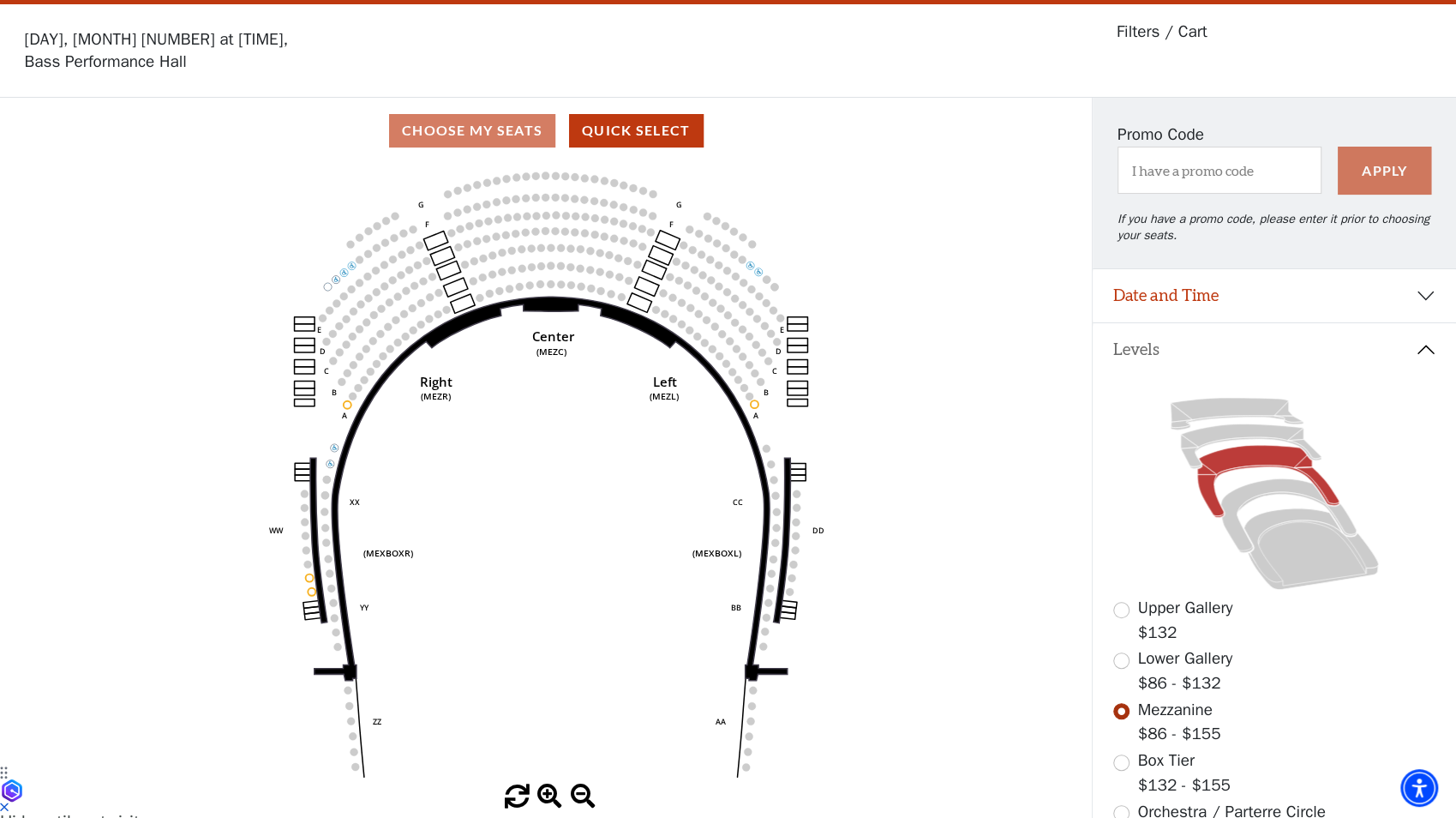 scroll, scrollTop: 79, scrollLeft: 0, axis: vertical 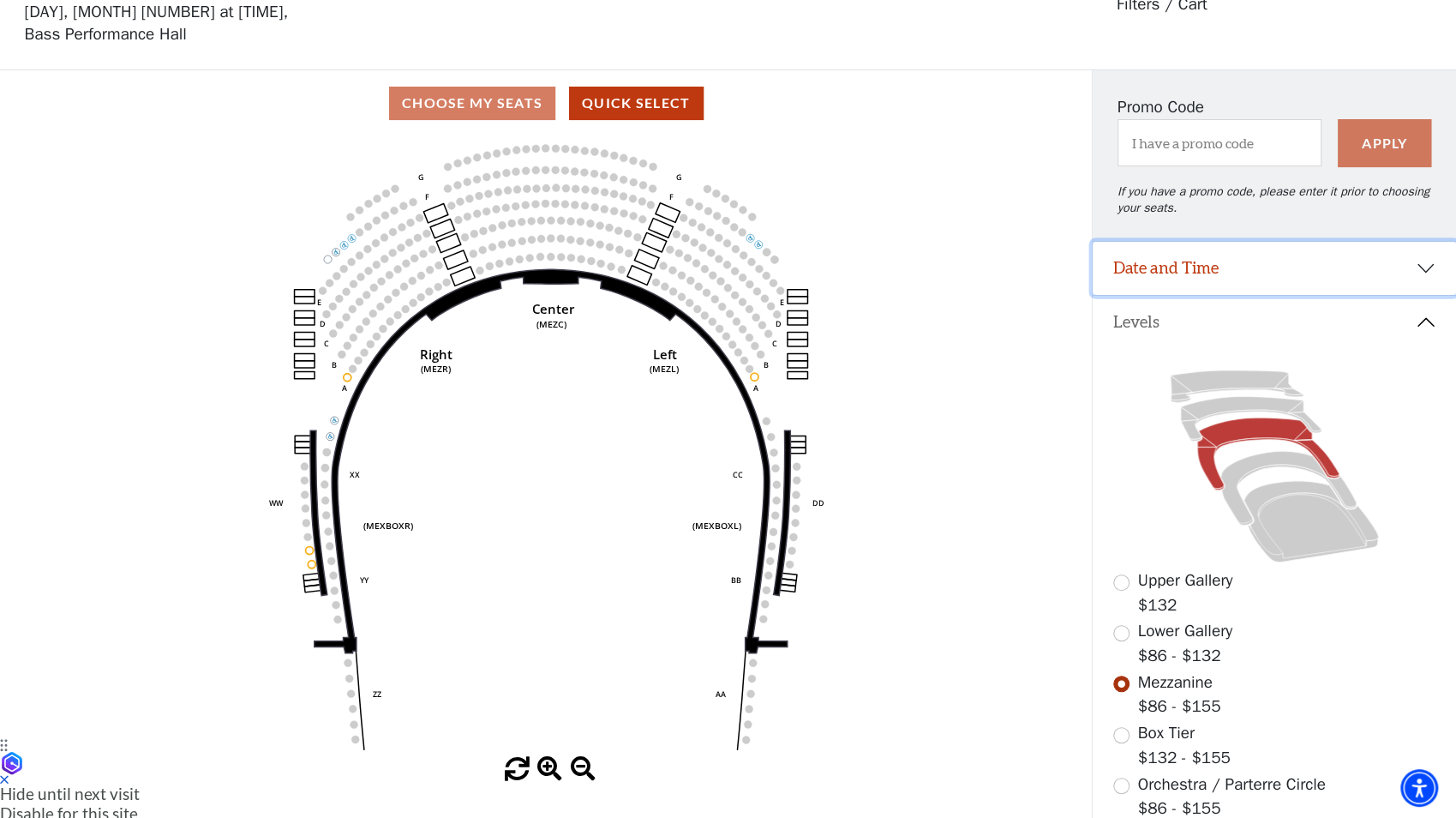 click on "Date and Time" at bounding box center [1274, 268] 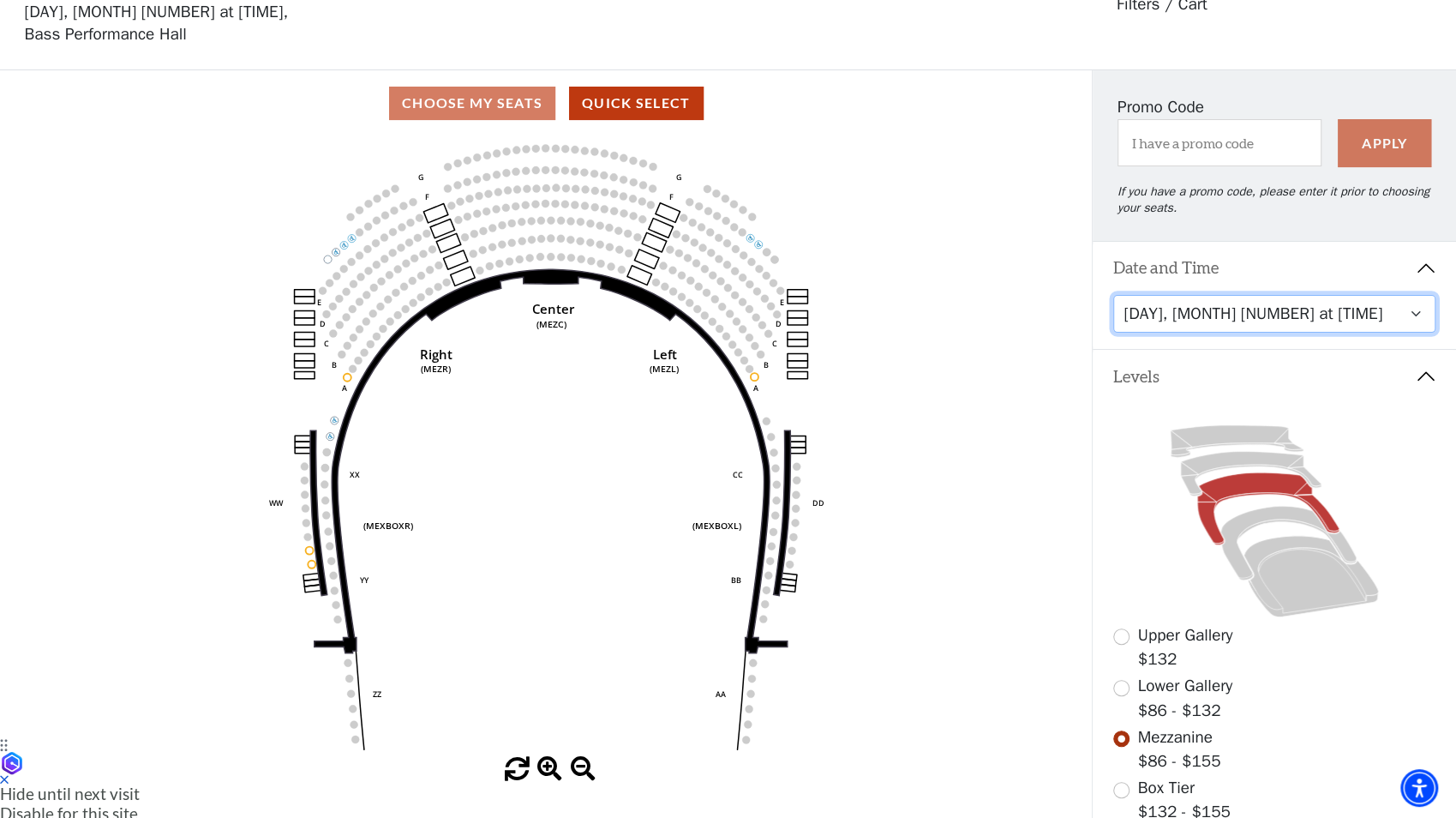 click on "Friday, August 8 at 7:30 PM Saturday, August 9 at 1:30 PM Saturday, August 9 at 7:30 PM Sunday, August 10 at 1:30 PM Sunday, August 10 at 6:30 PM" at bounding box center (1274, 314) 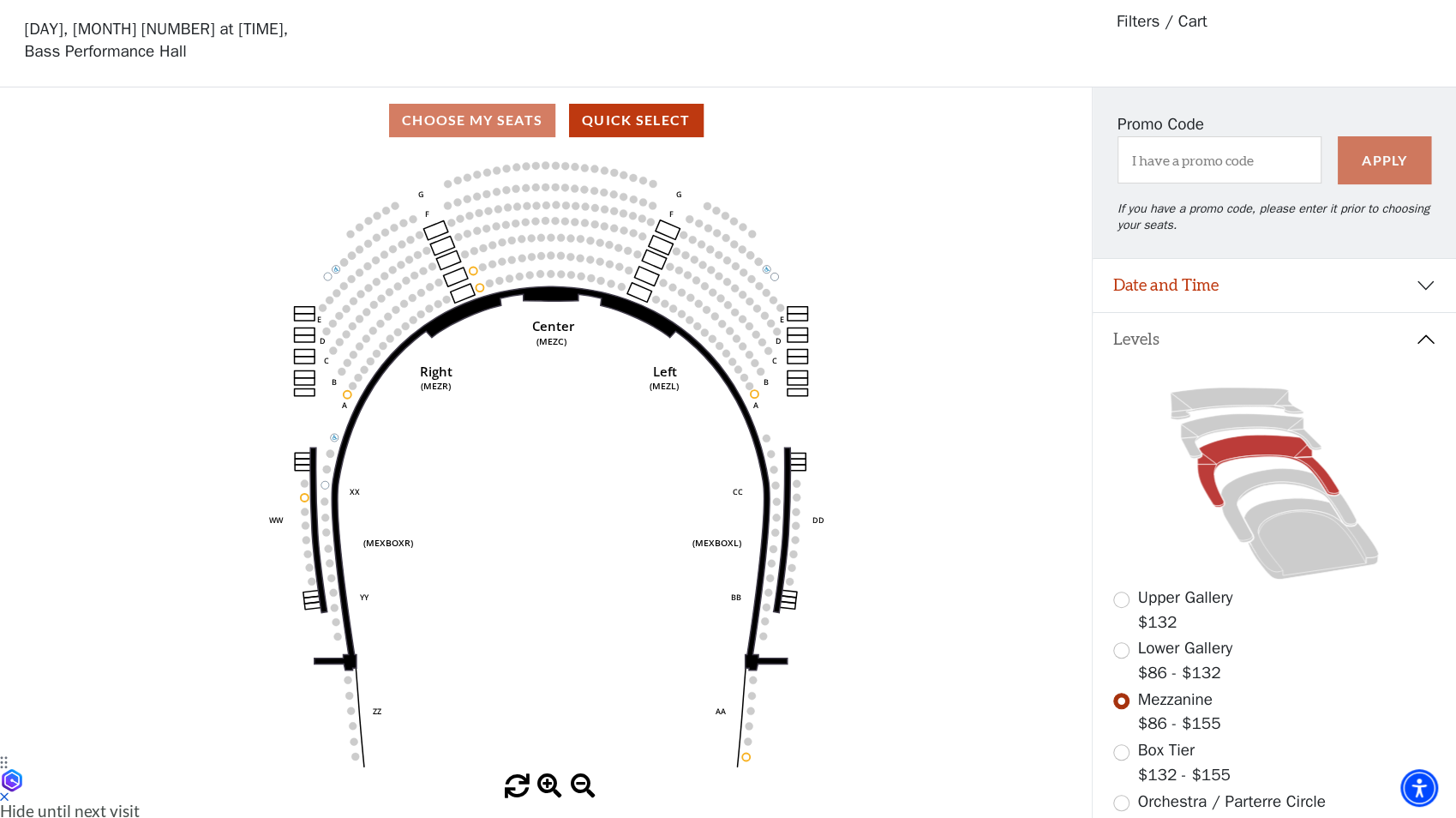 scroll, scrollTop: 79, scrollLeft: 0, axis: vertical 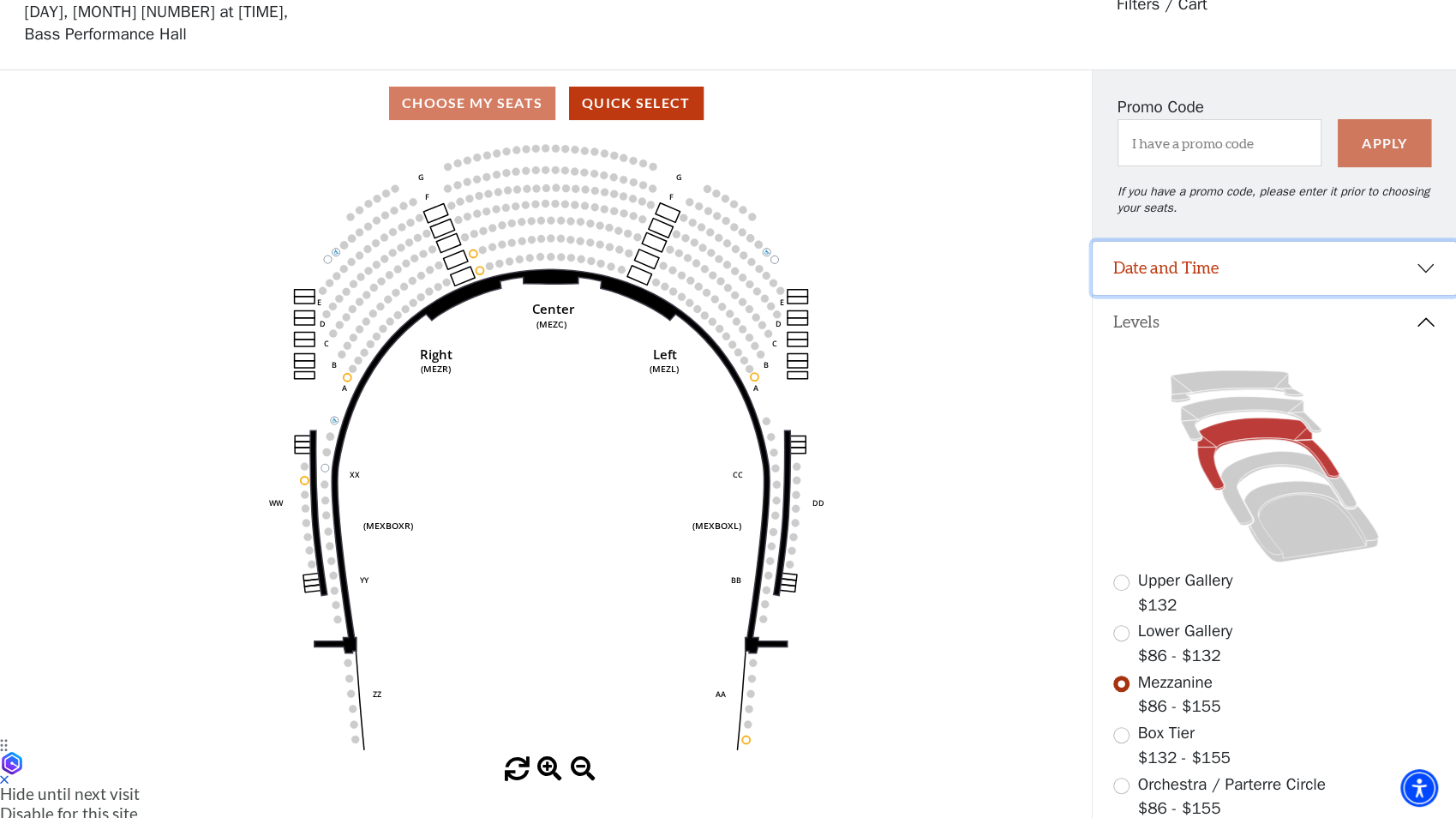 click on "Date and Time" at bounding box center (1274, 268) 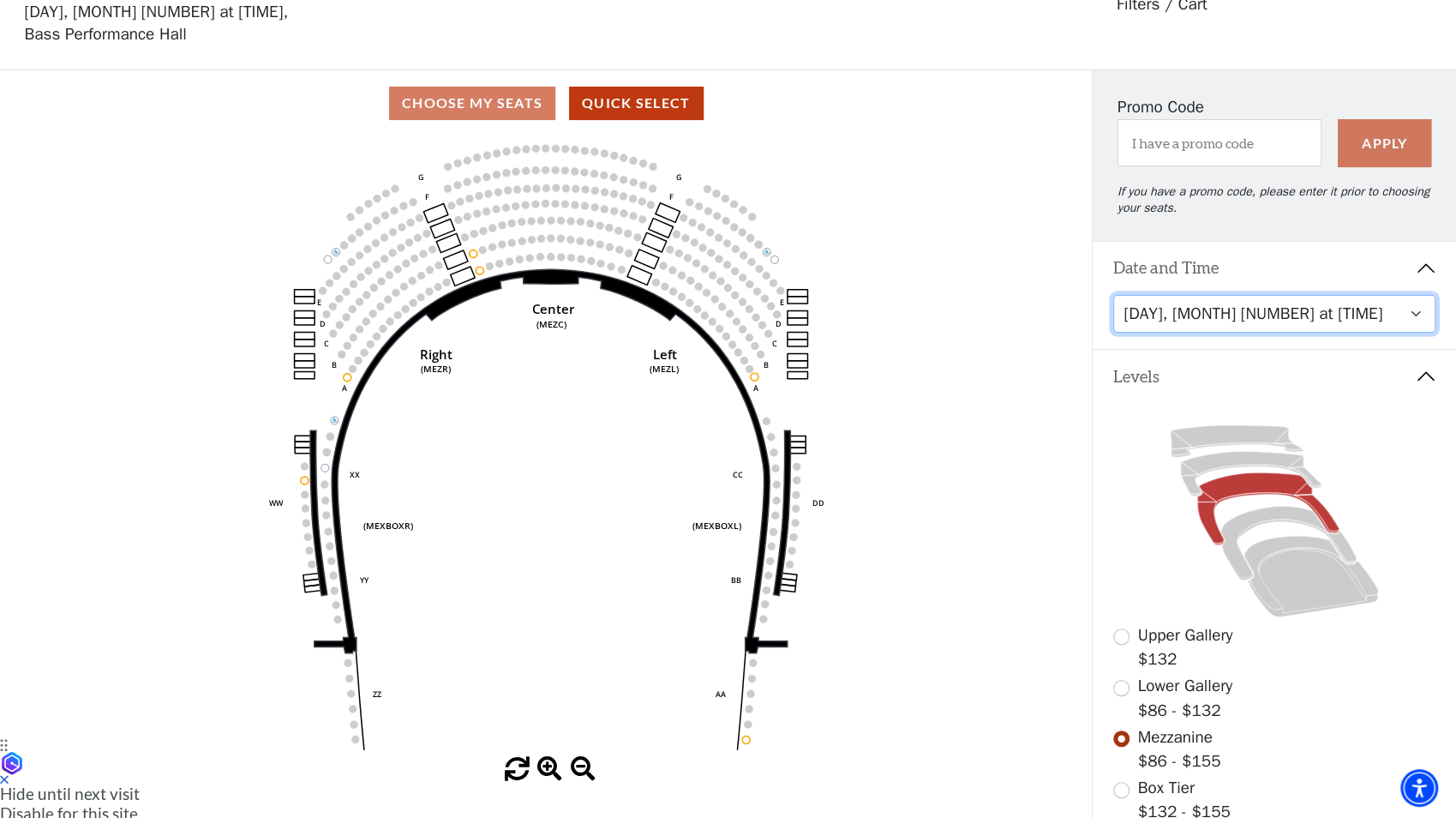 click on "Friday, August 8 at 7:30 PM Saturday, August 9 at 1:30 PM Saturday, August 9 at 7:30 PM Sunday, August 10 at 1:30 PM Sunday, August 10 at 6:30 PM" at bounding box center [1274, 314] 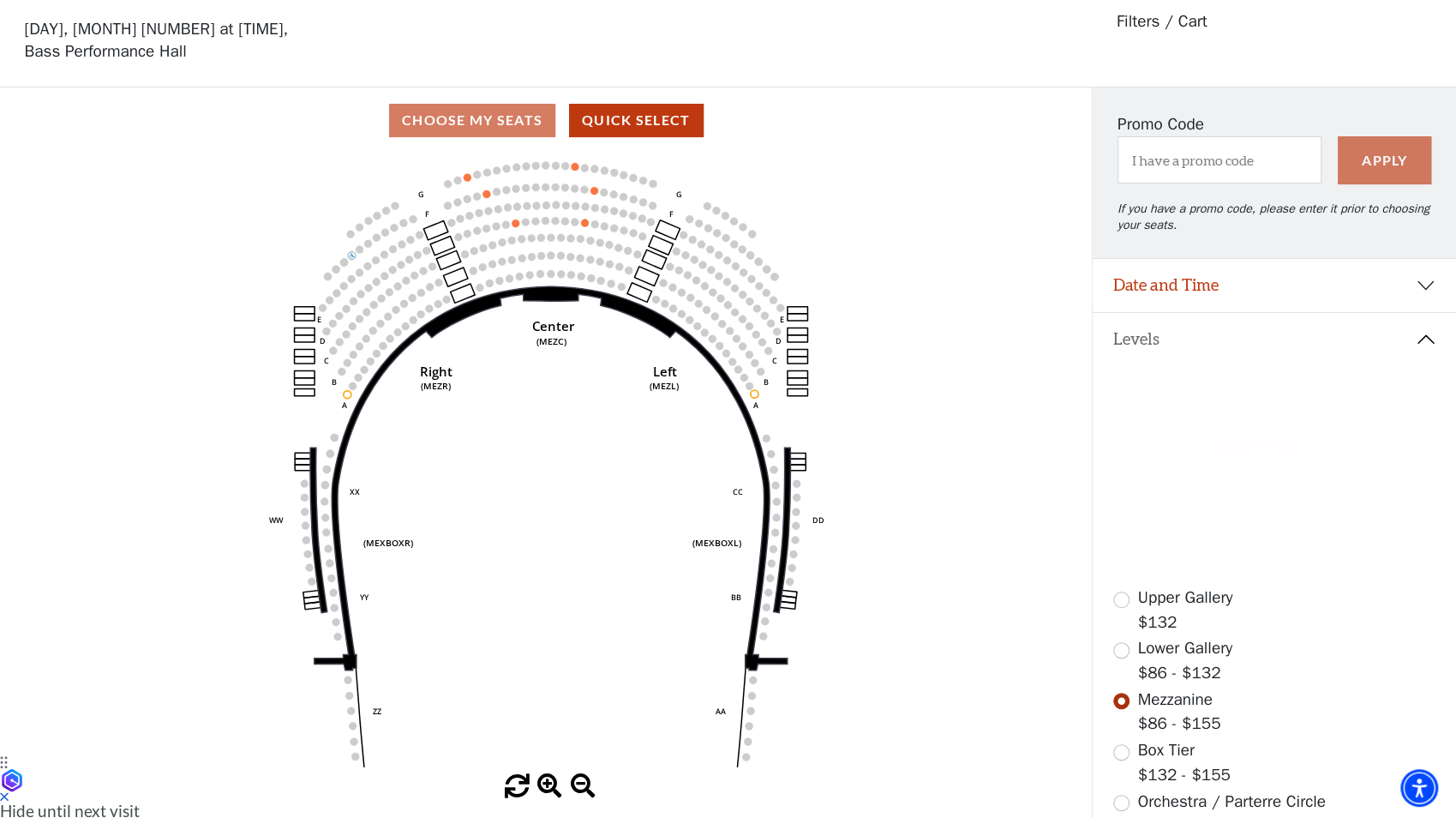 scroll, scrollTop: 79, scrollLeft: 0, axis: vertical 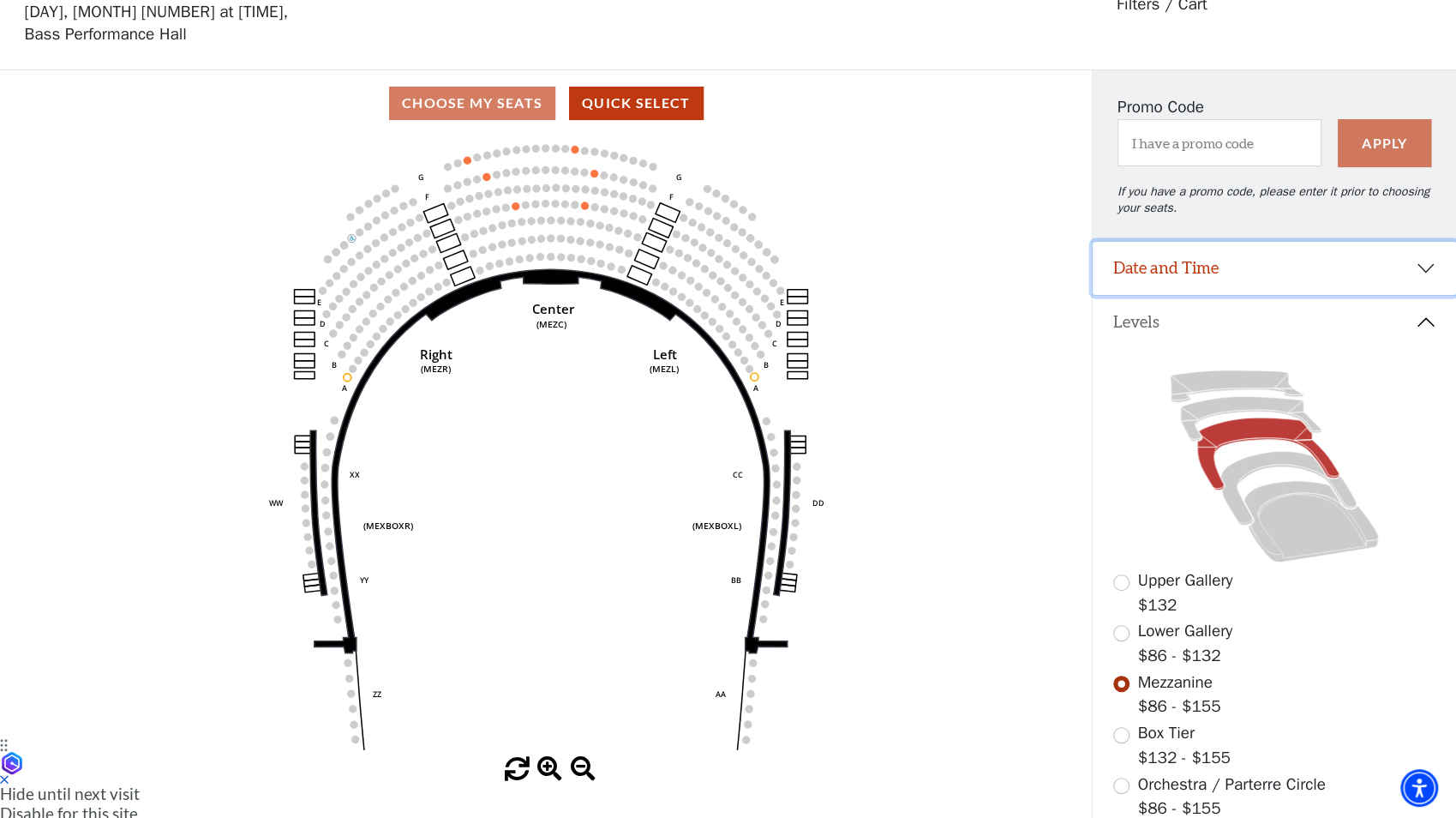 click on "Date and Time" at bounding box center (1274, 268) 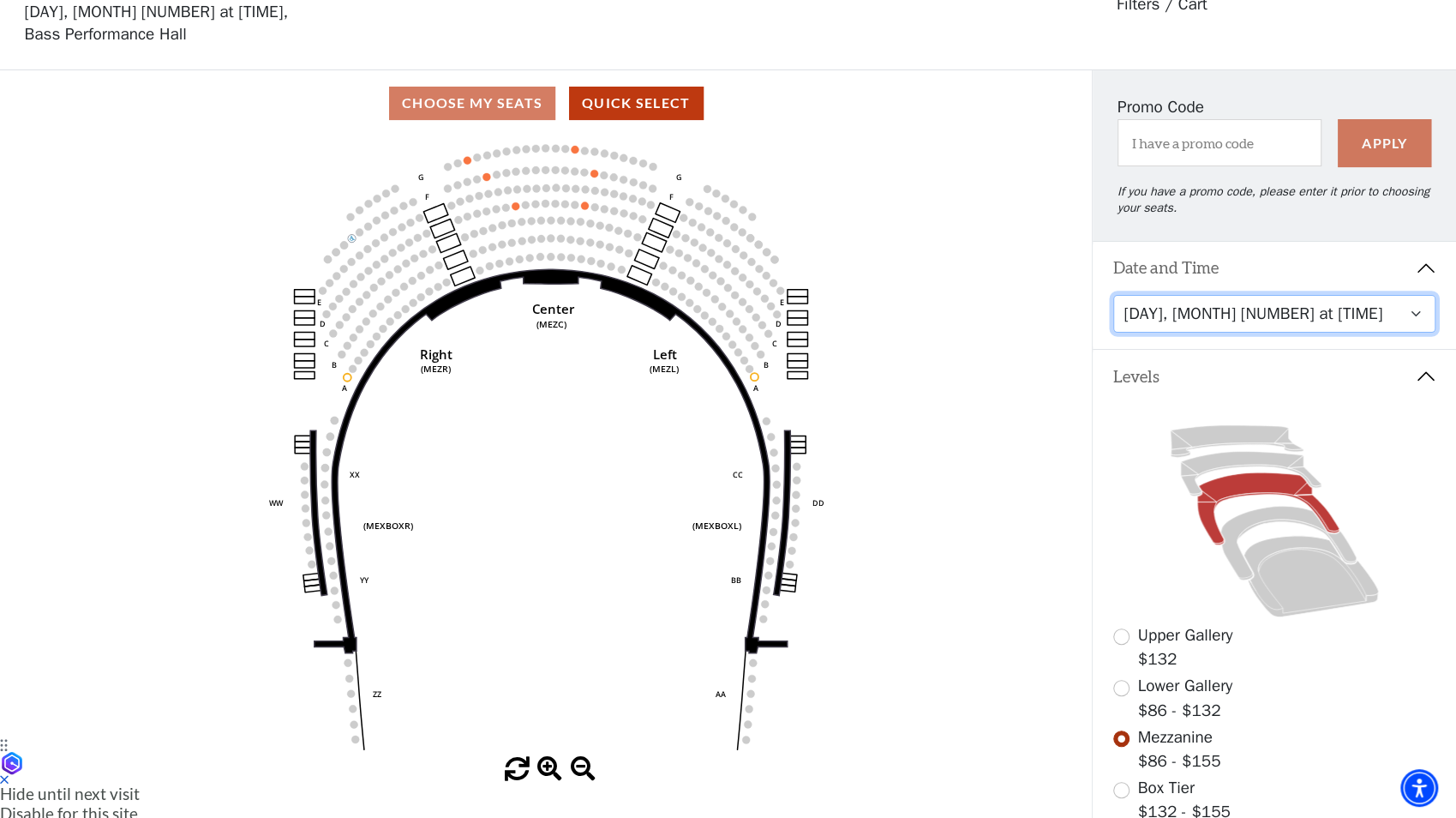 click on "Friday, August 8 at 7:30 PM Saturday, August 9 at 1:30 PM Saturday, August 9 at 7:30 PM Sunday, August 10 at 1:30 PM Sunday, August 10 at 6:30 PM" at bounding box center [1274, 314] 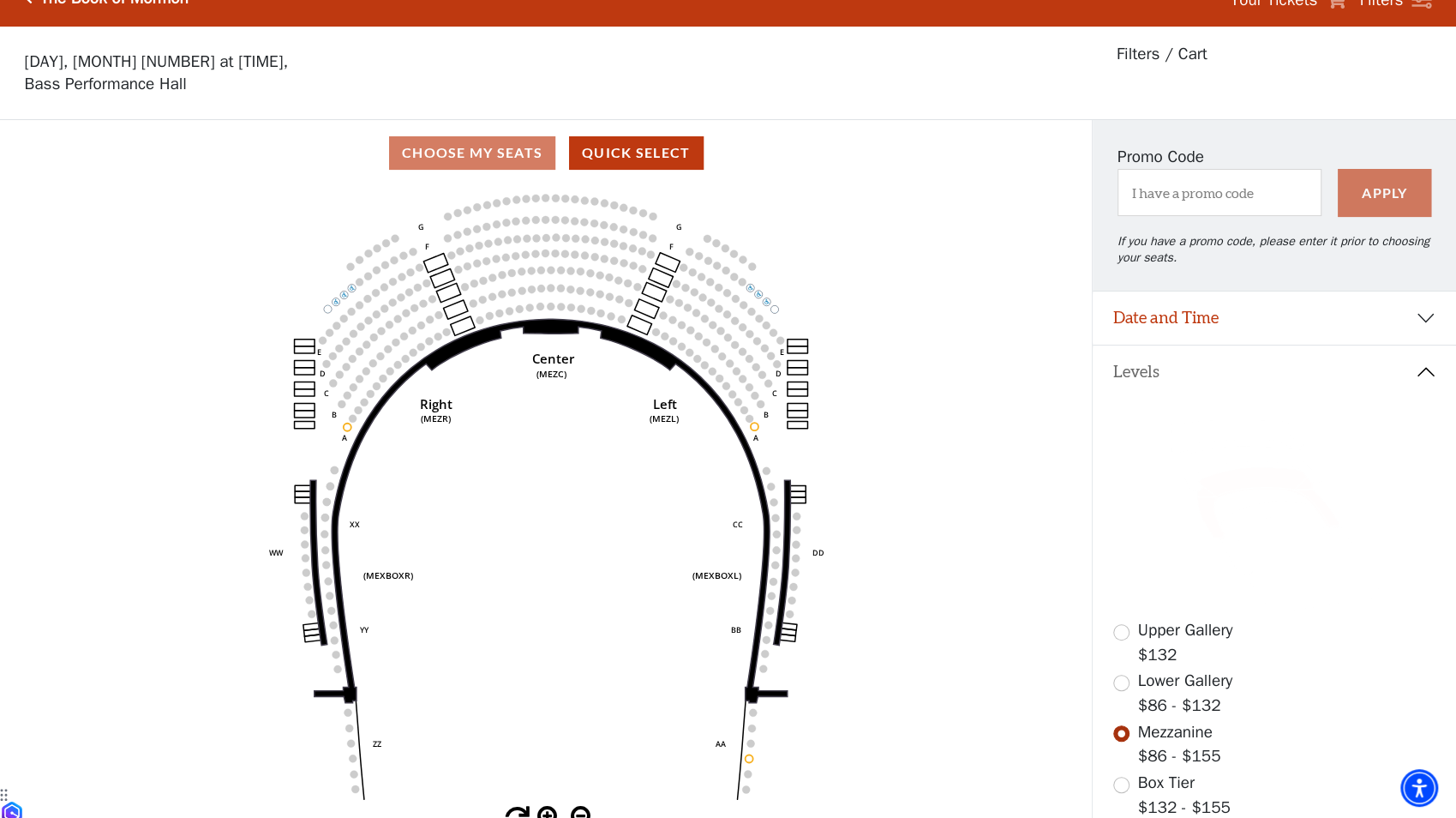 scroll, scrollTop: 79, scrollLeft: 0, axis: vertical 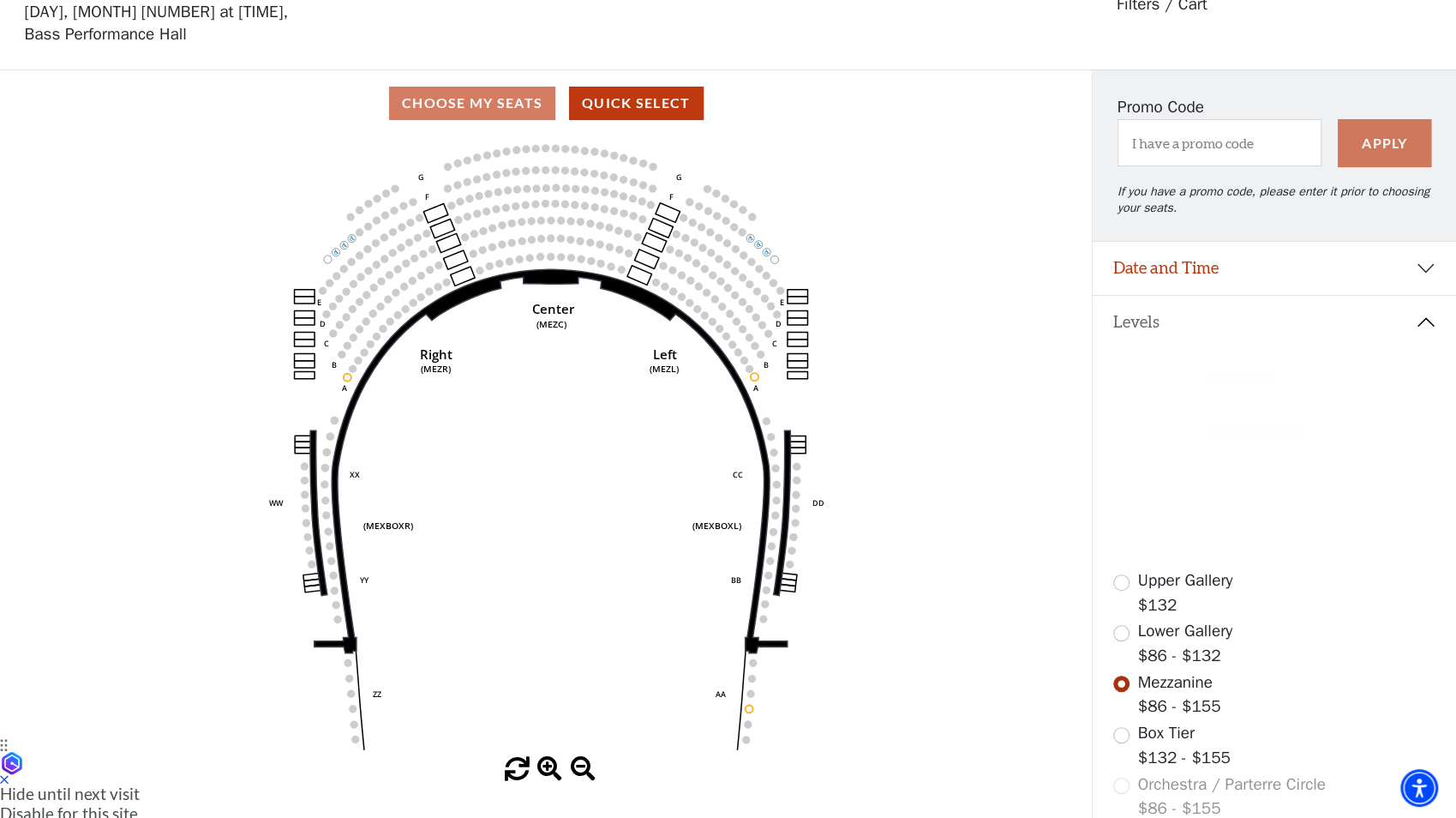 click 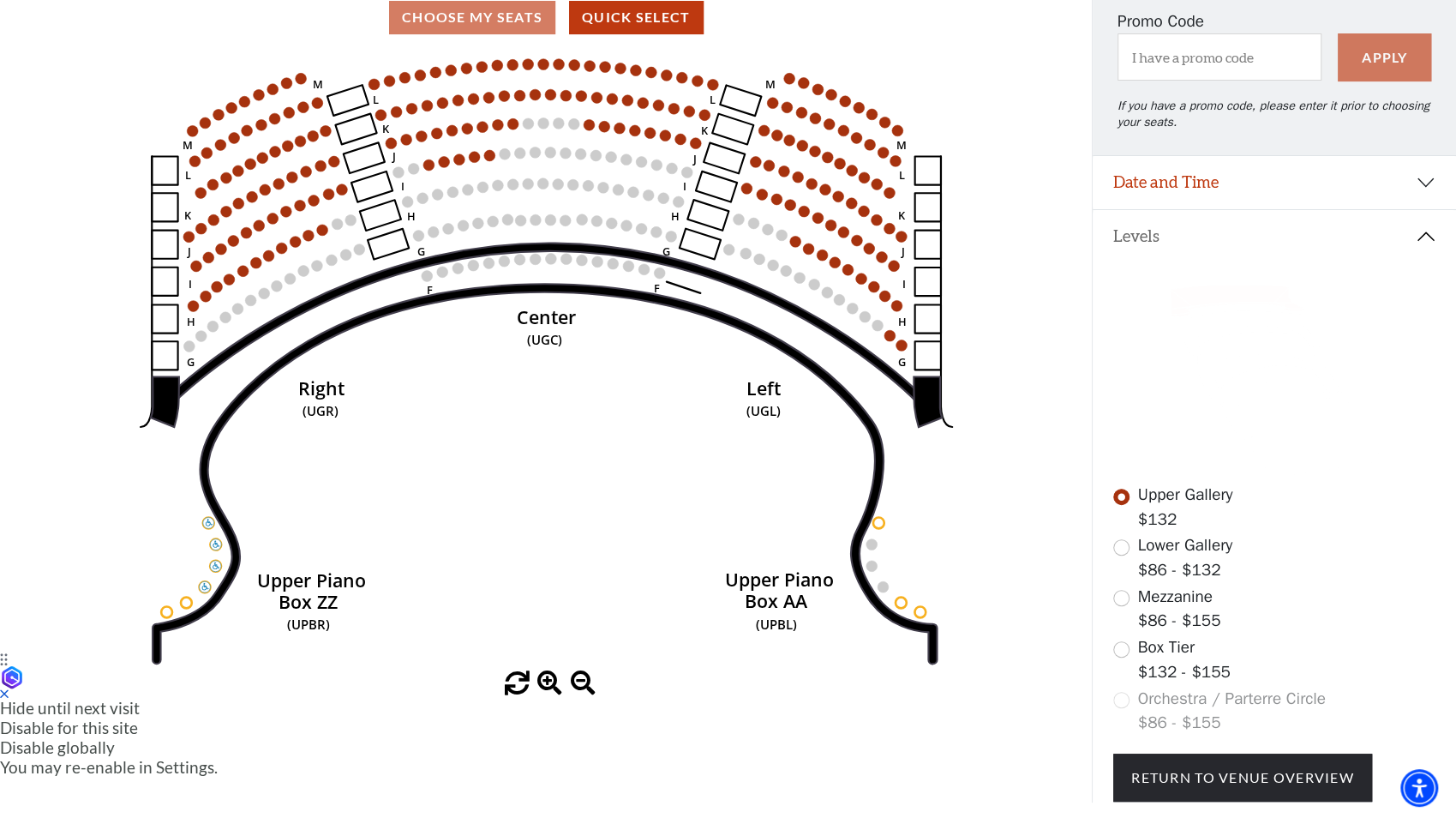 scroll, scrollTop: 79, scrollLeft: 0, axis: vertical 